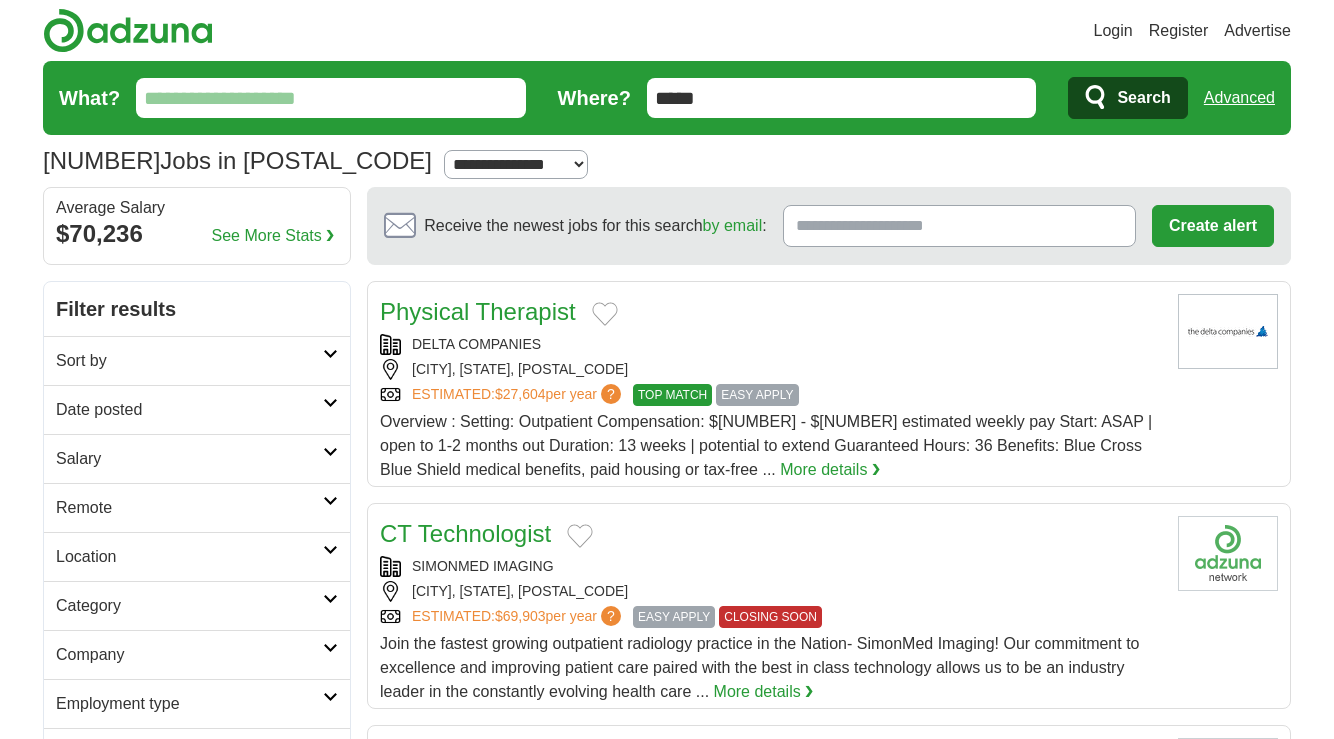 scroll, scrollTop: 0, scrollLeft: 0, axis: both 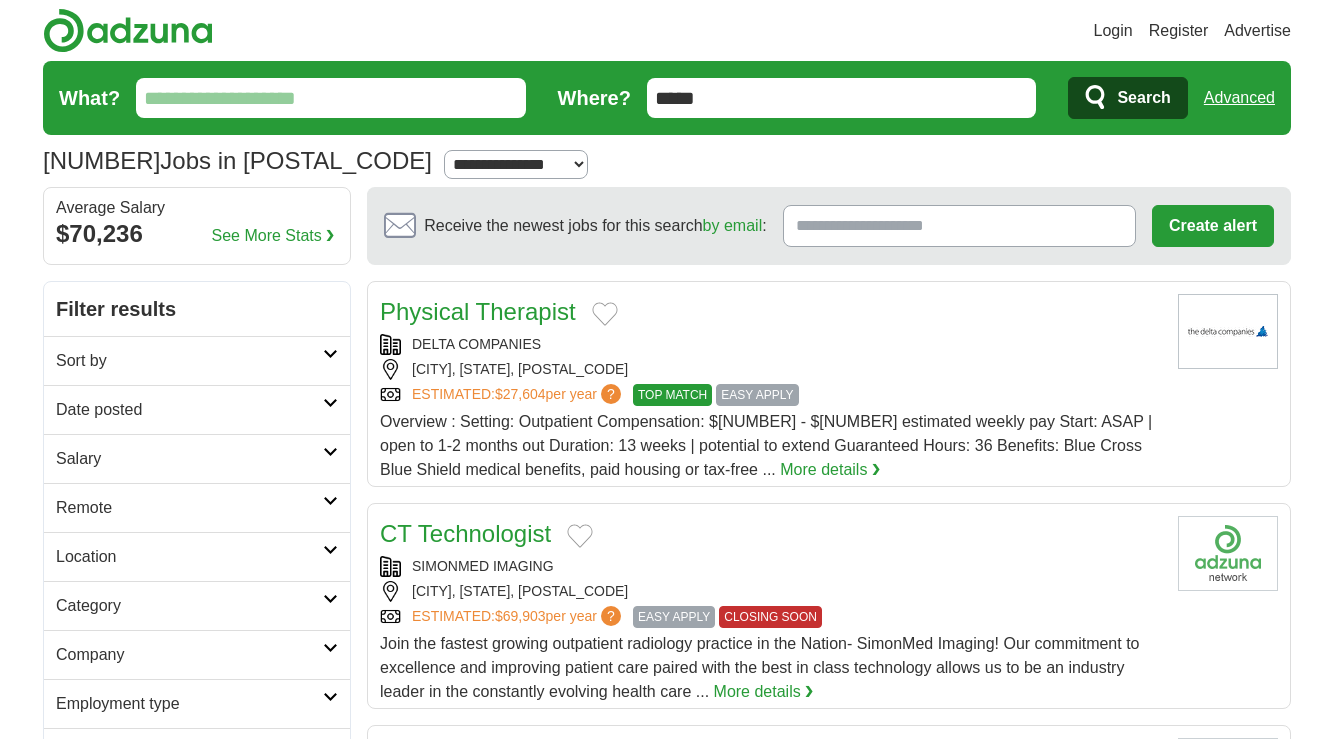 click on "What?" at bounding box center [331, 98] 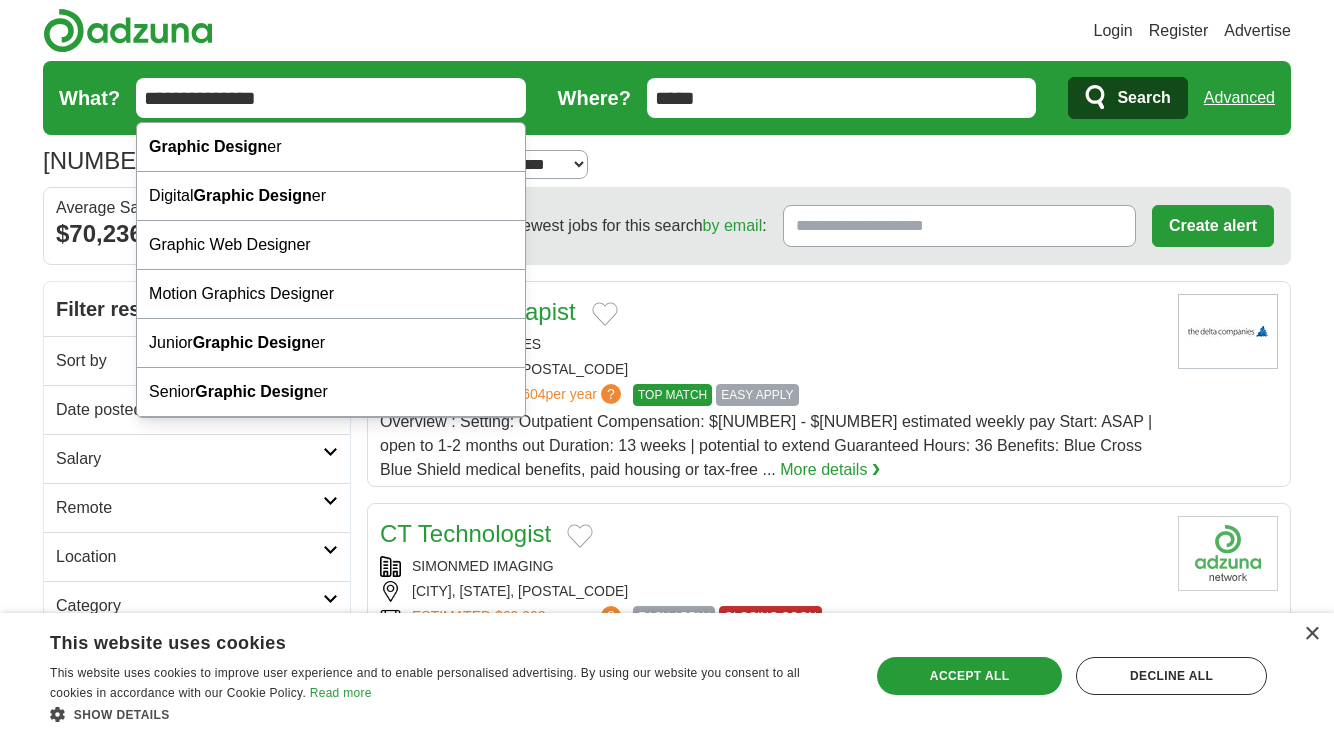 type on "**********" 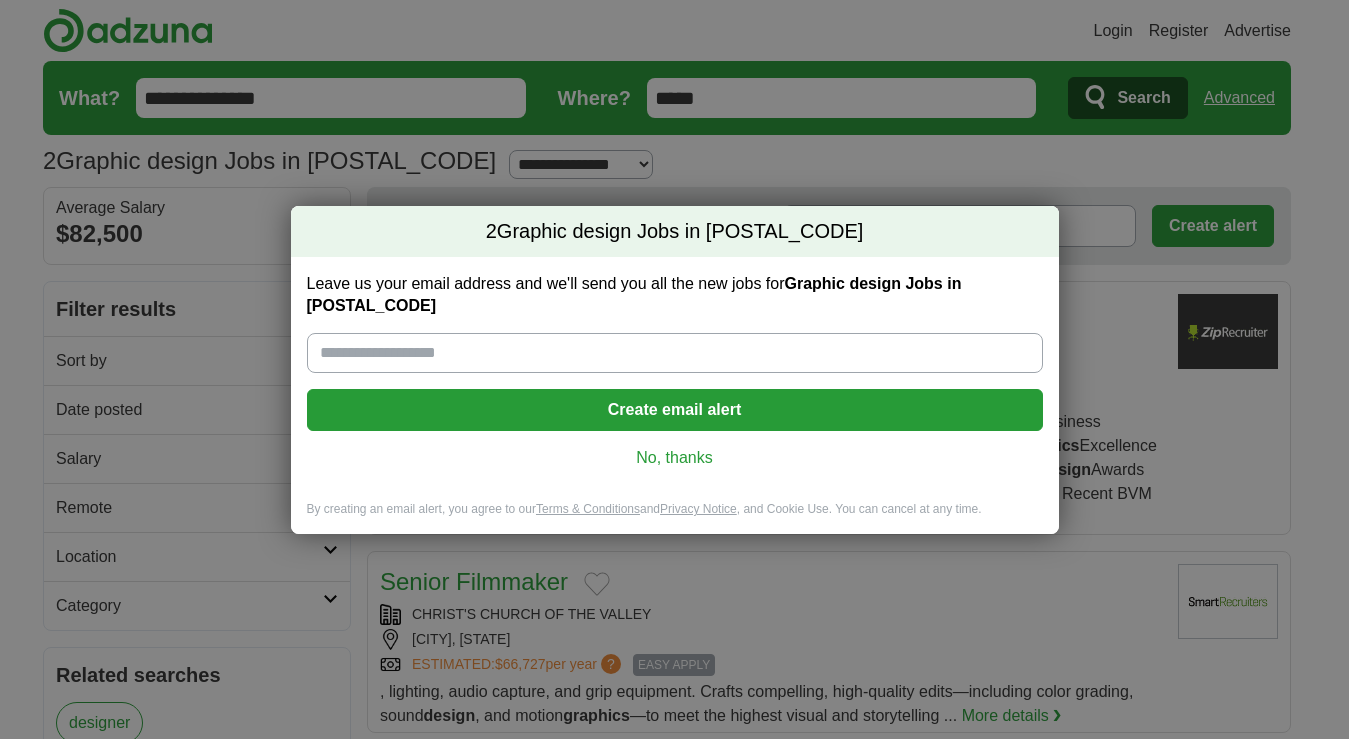 scroll, scrollTop: 0, scrollLeft: 0, axis: both 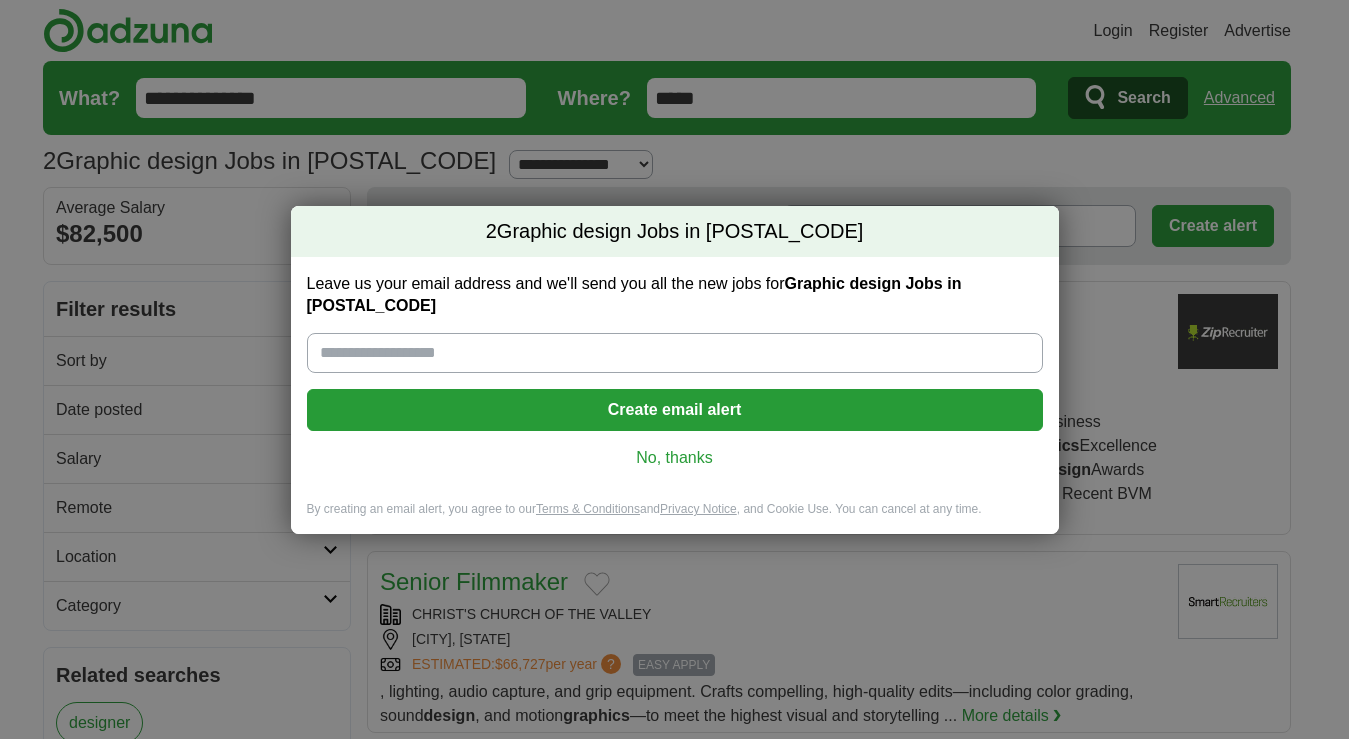click on "No, thanks" at bounding box center (675, 458) 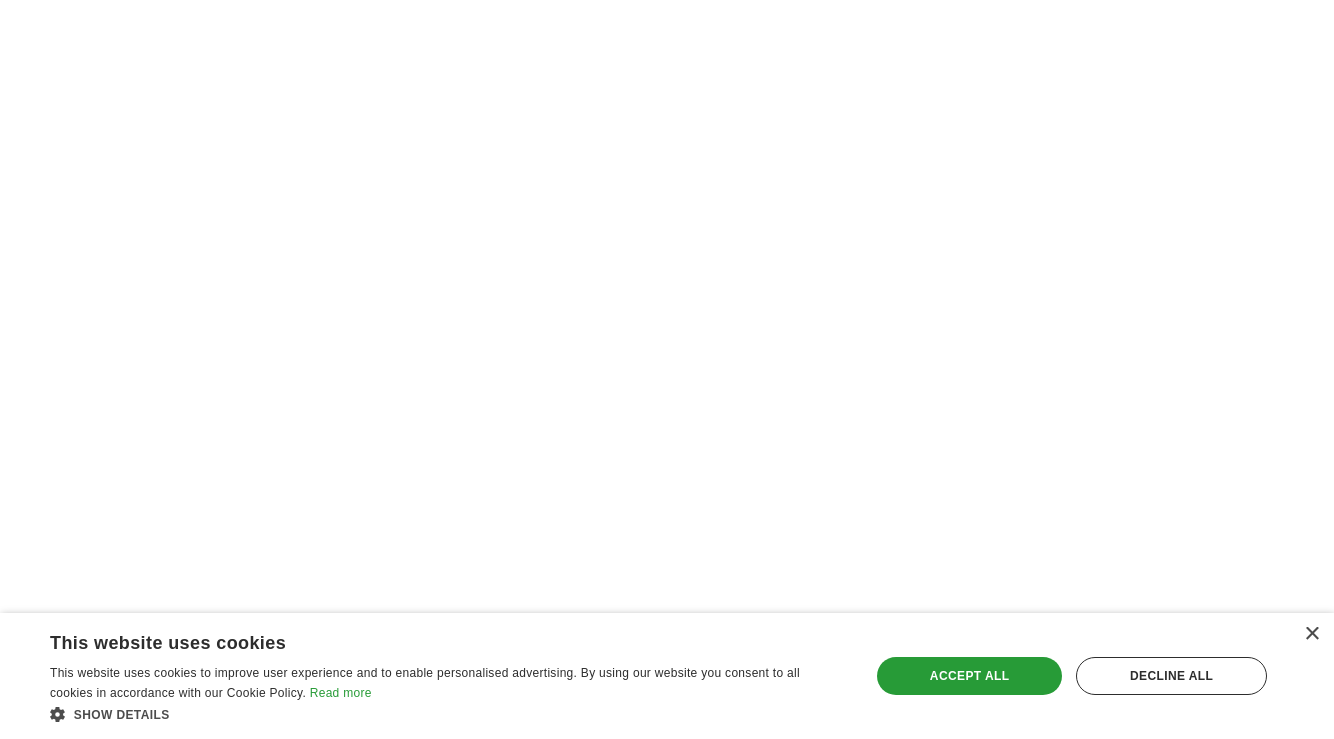 scroll, scrollTop: 1458, scrollLeft: 0, axis: vertical 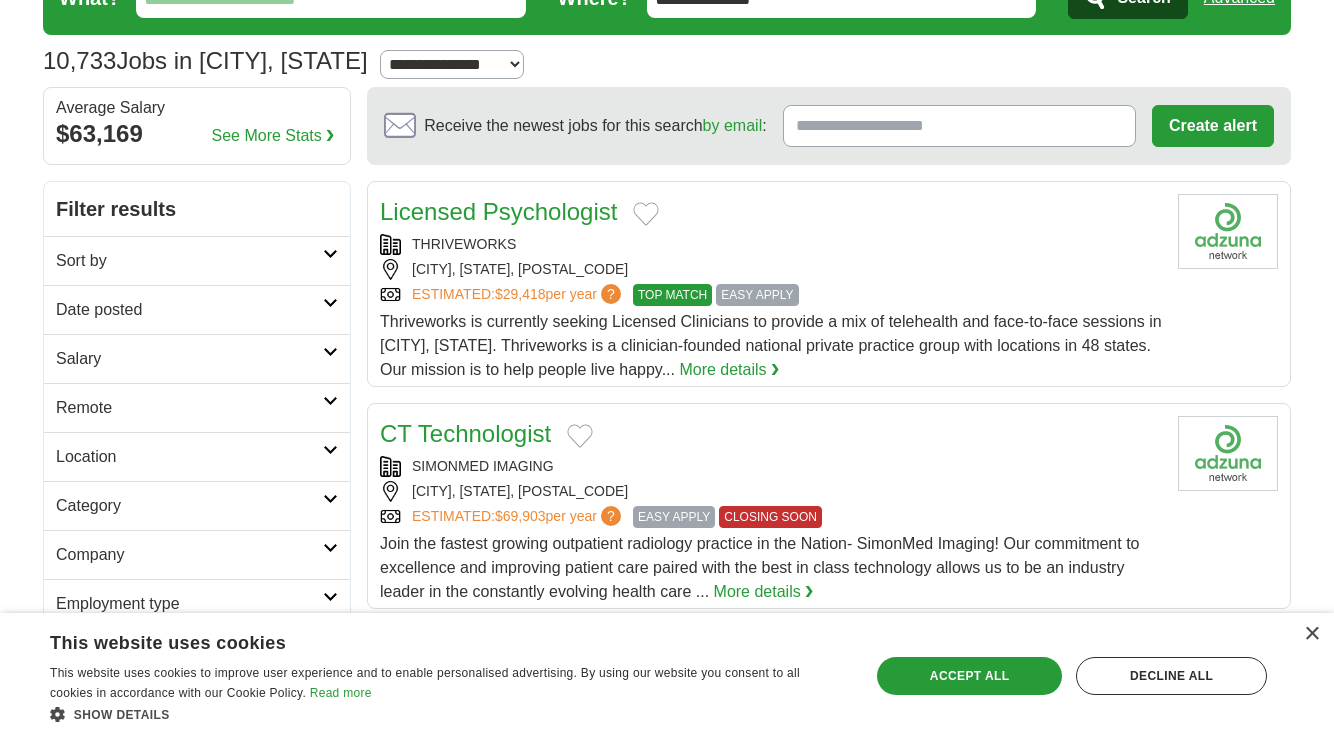 click on "Sort by" at bounding box center (197, 260) 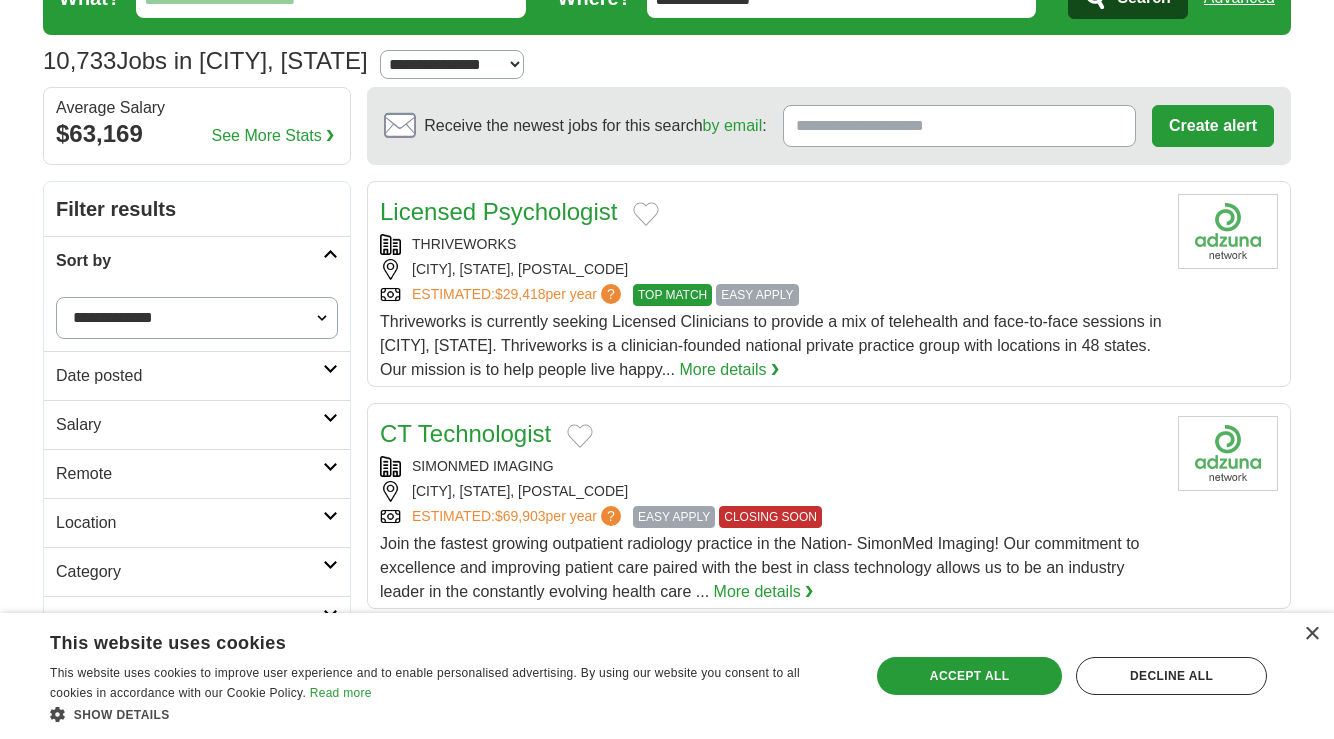 click at bounding box center (330, 254) 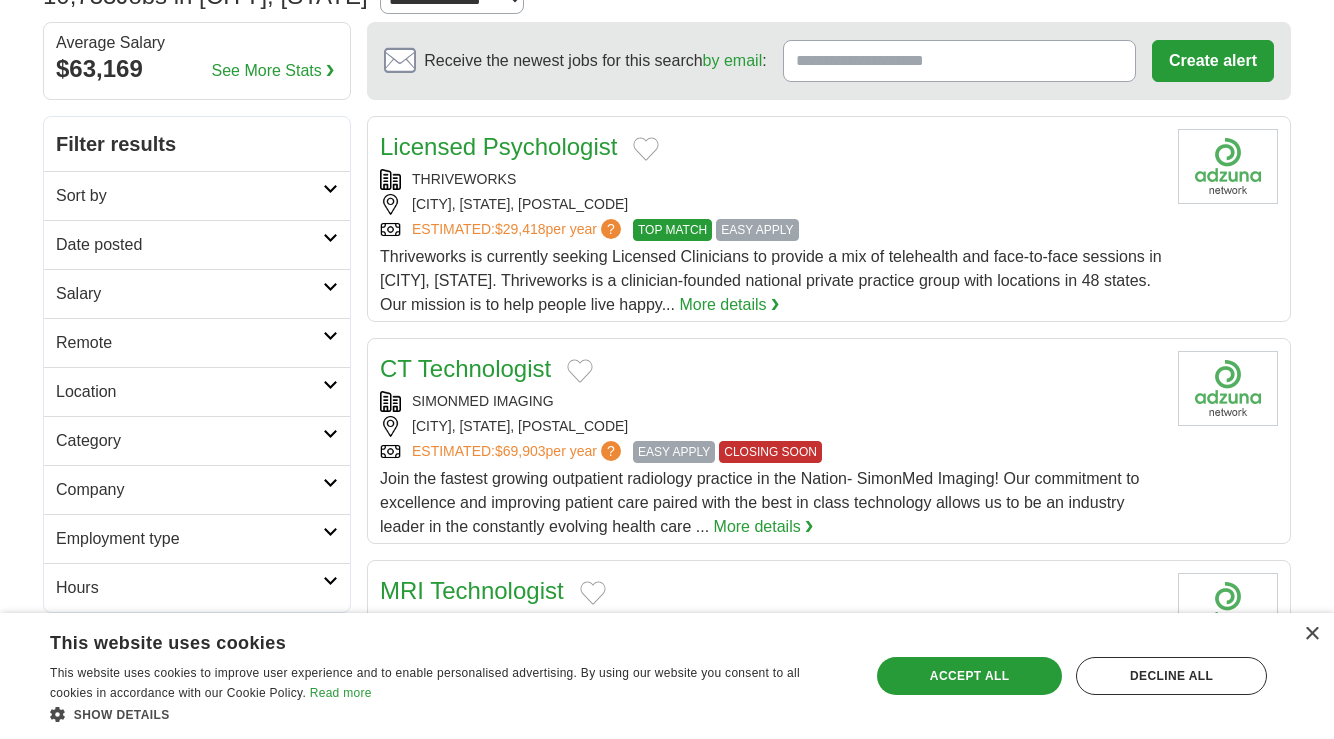 scroll, scrollTop: 200, scrollLeft: 0, axis: vertical 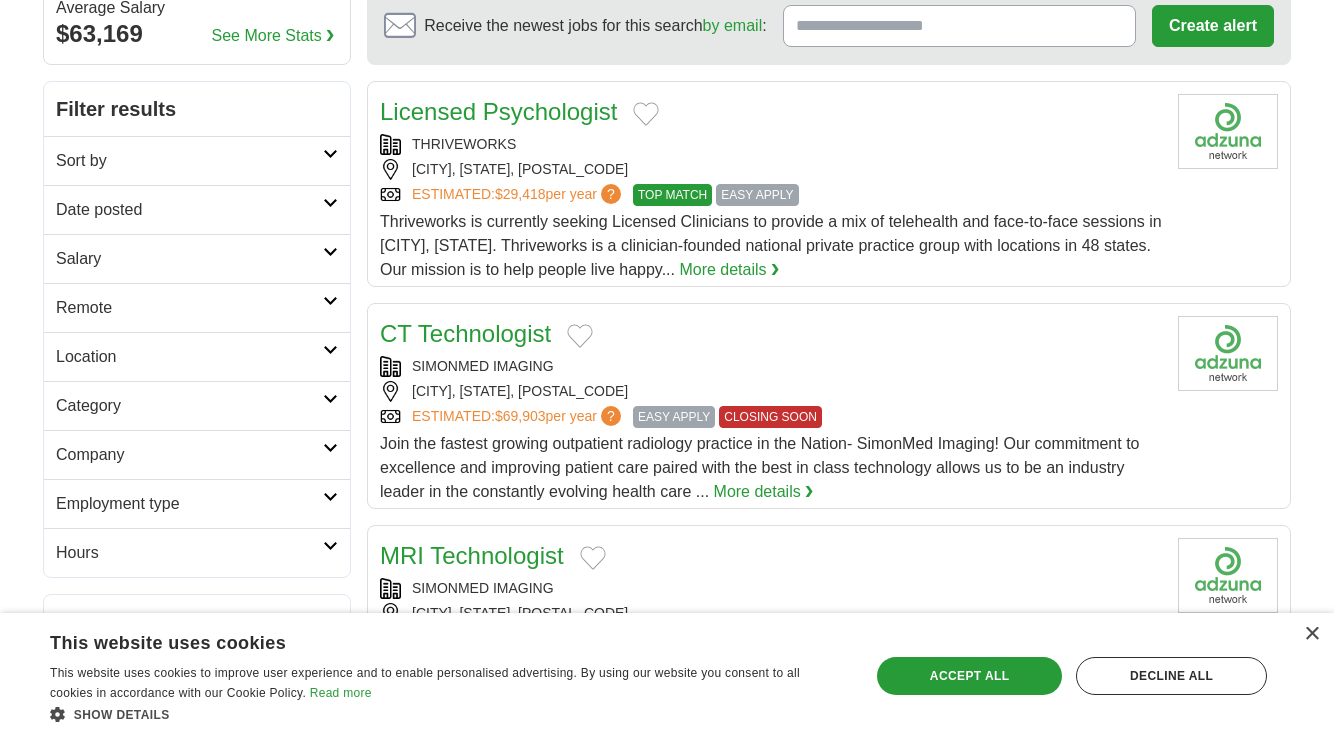 click at bounding box center [330, 399] 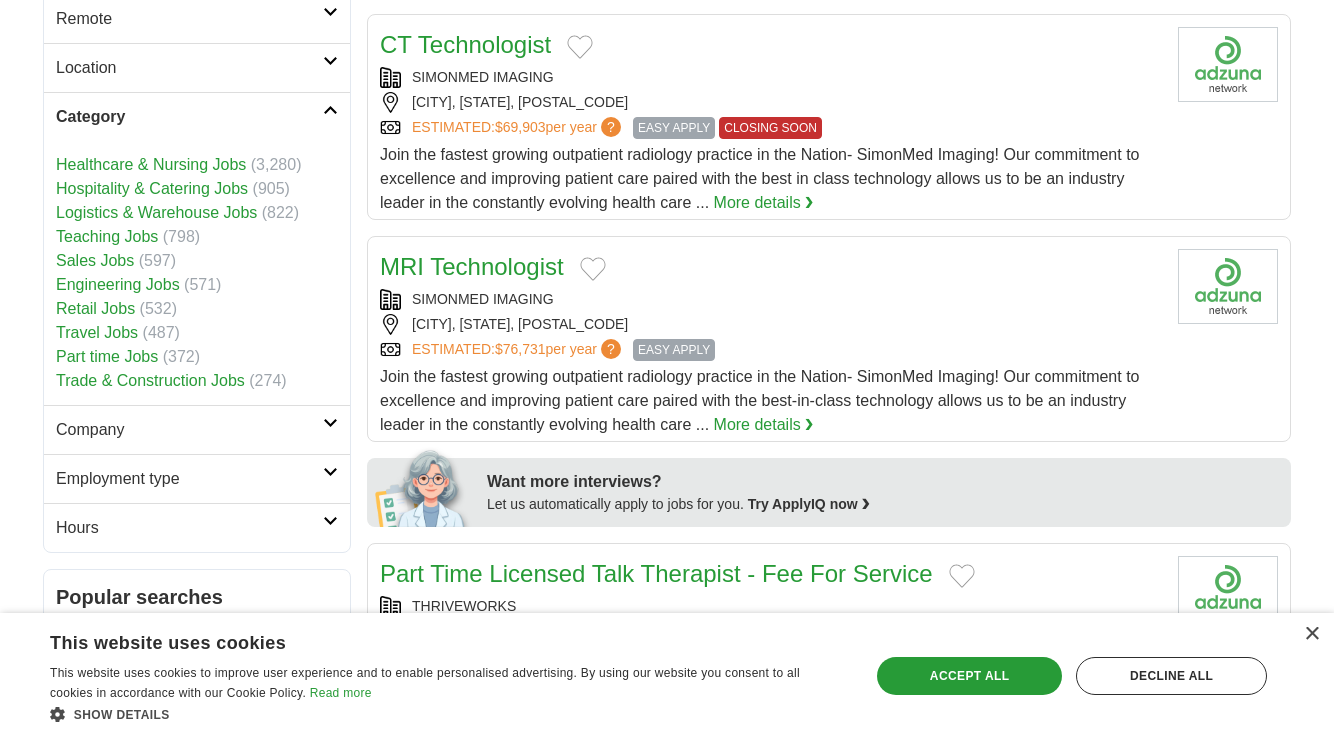 scroll, scrollTop: 600, scrollLeft: 0, axis: vertical 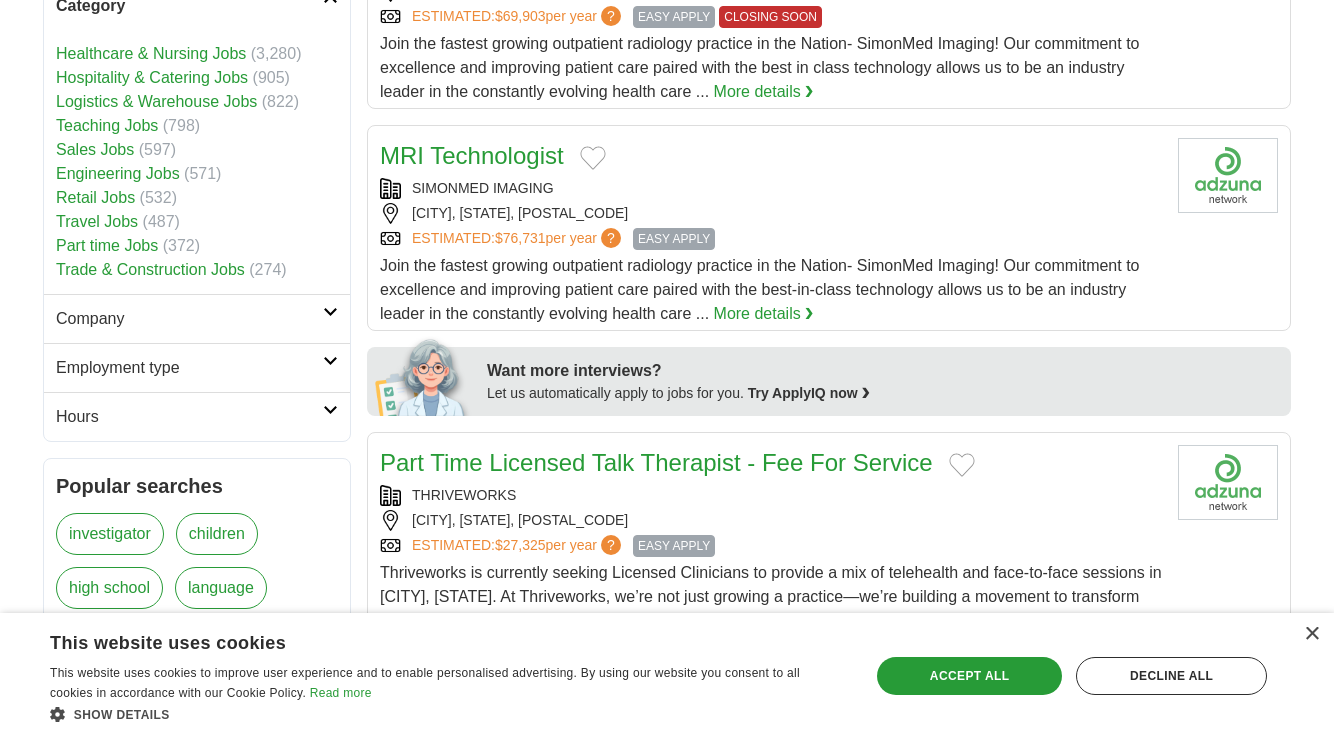 click on "Employment type" at bounding box center [189, 368] 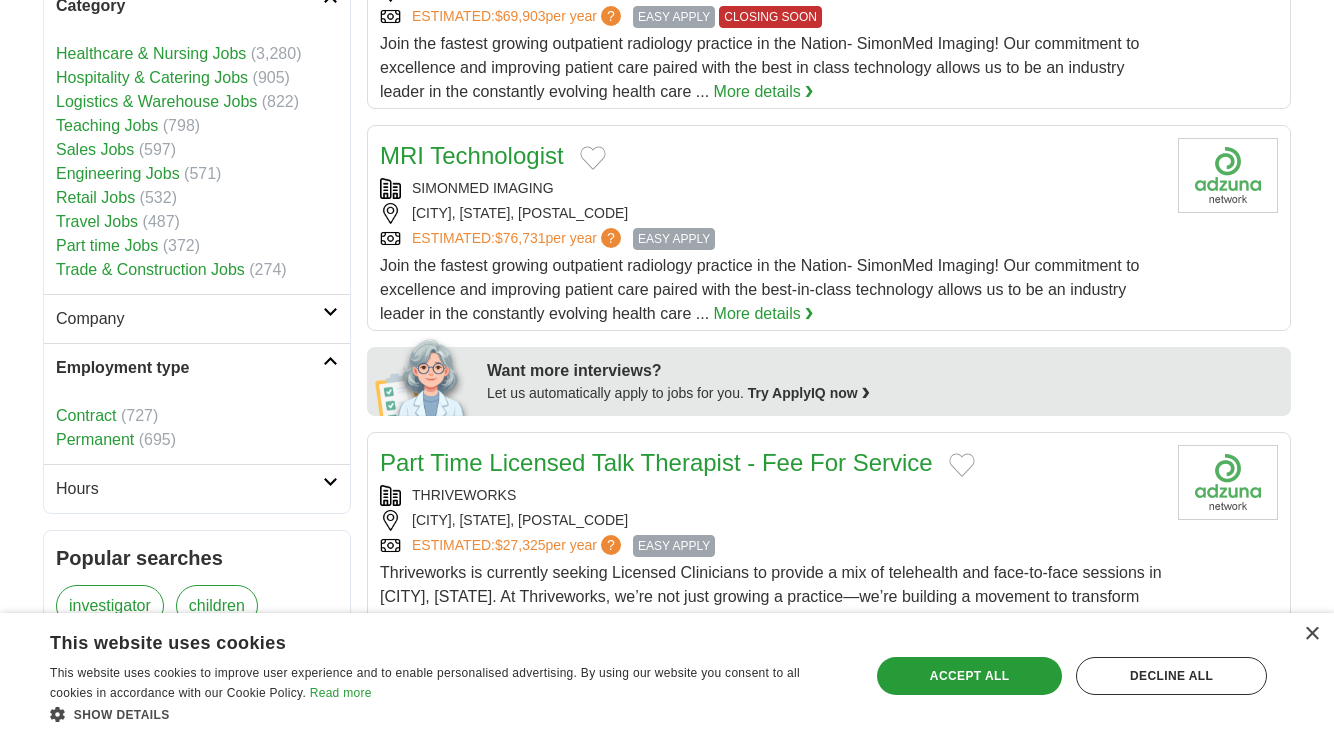 click on "Permanent" at bounding box center (95, 439) 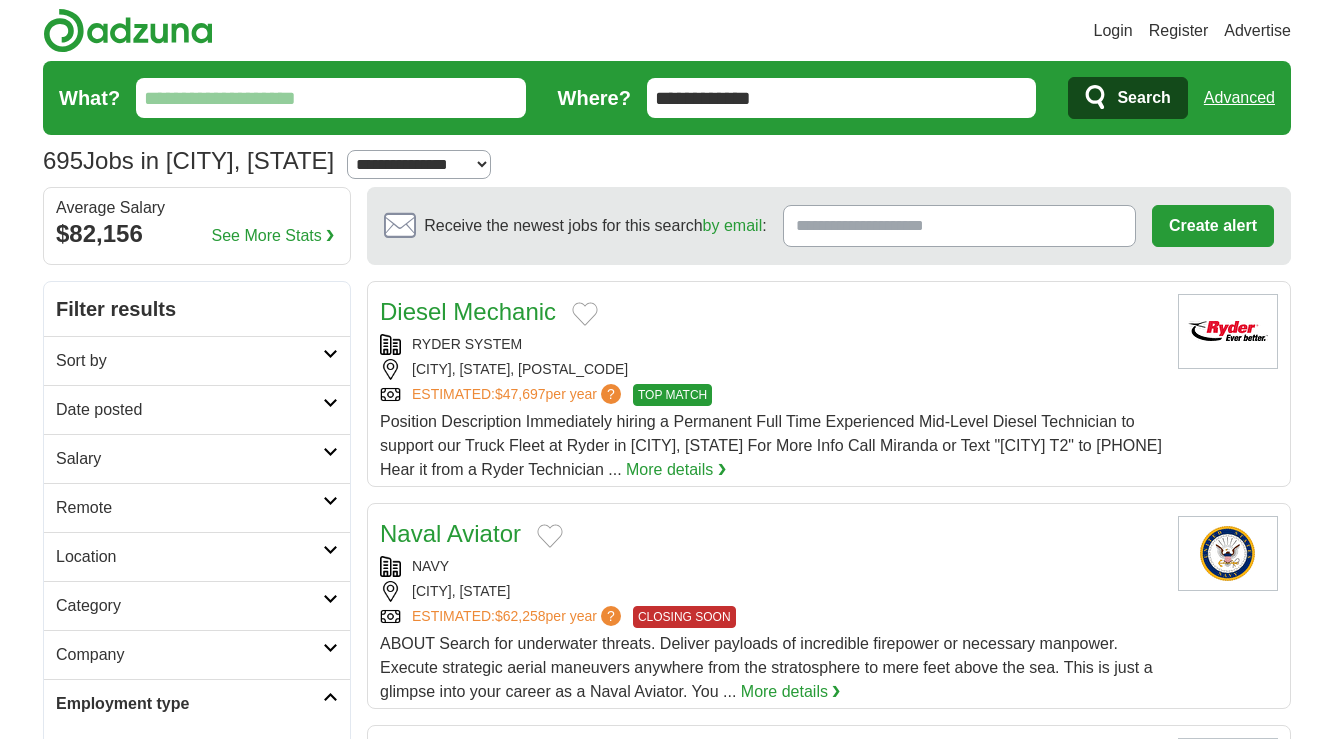 scroll, scrollTop: 0, scrollLeft: 0, axis: both 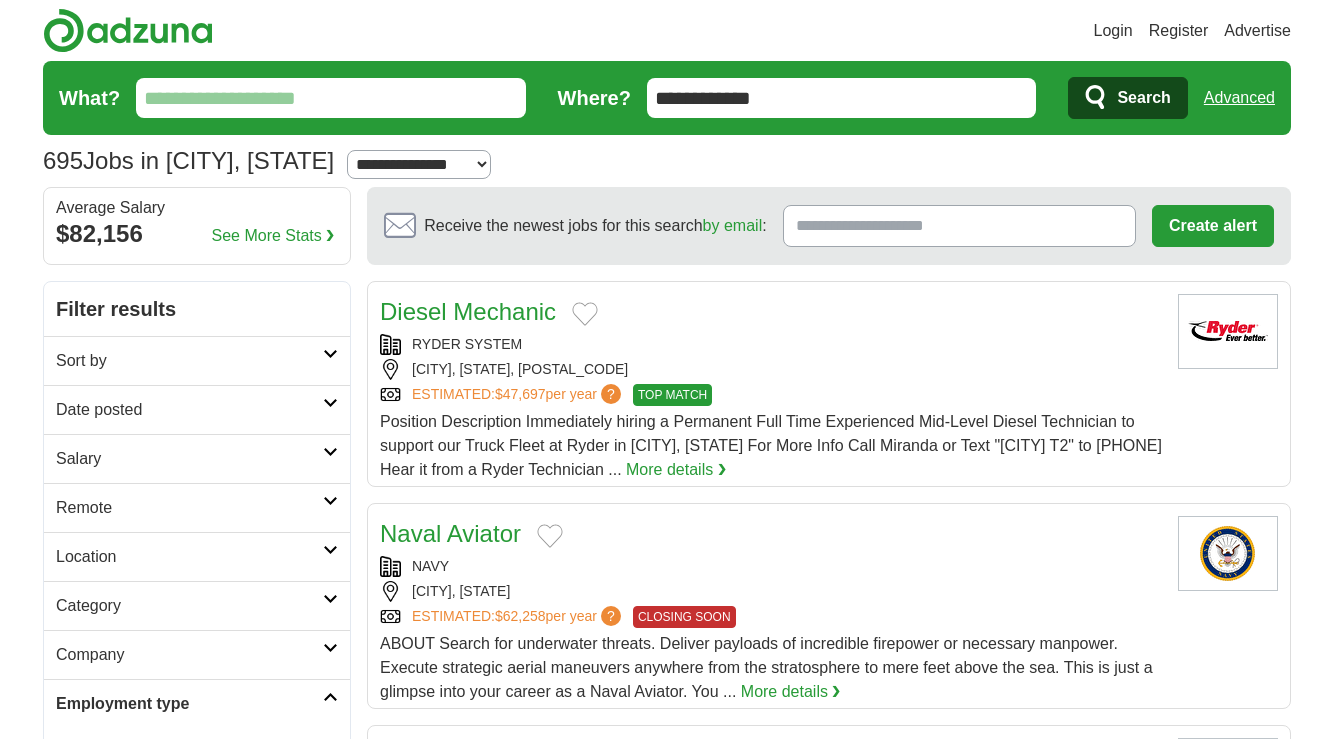 click on "Remote" at bounding box center [189, 508] 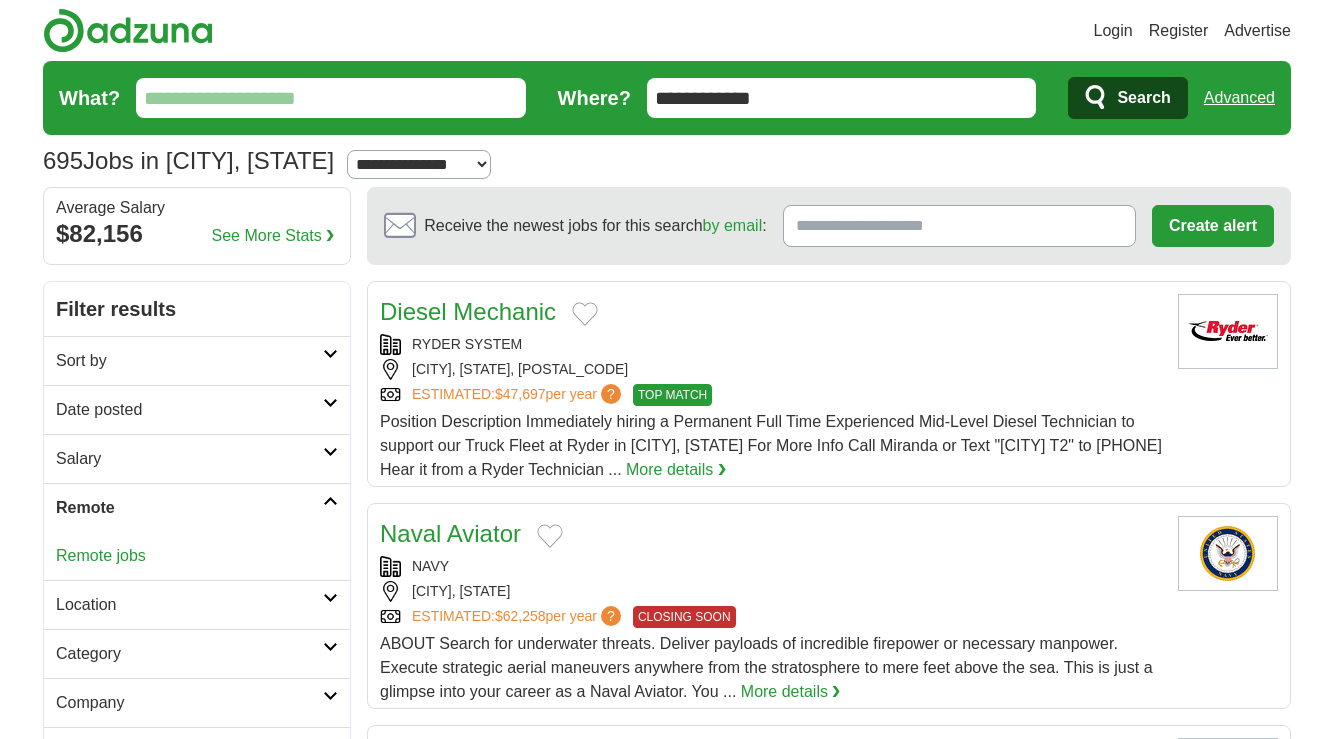 click on "Remote" at bounding box center (189, 508) 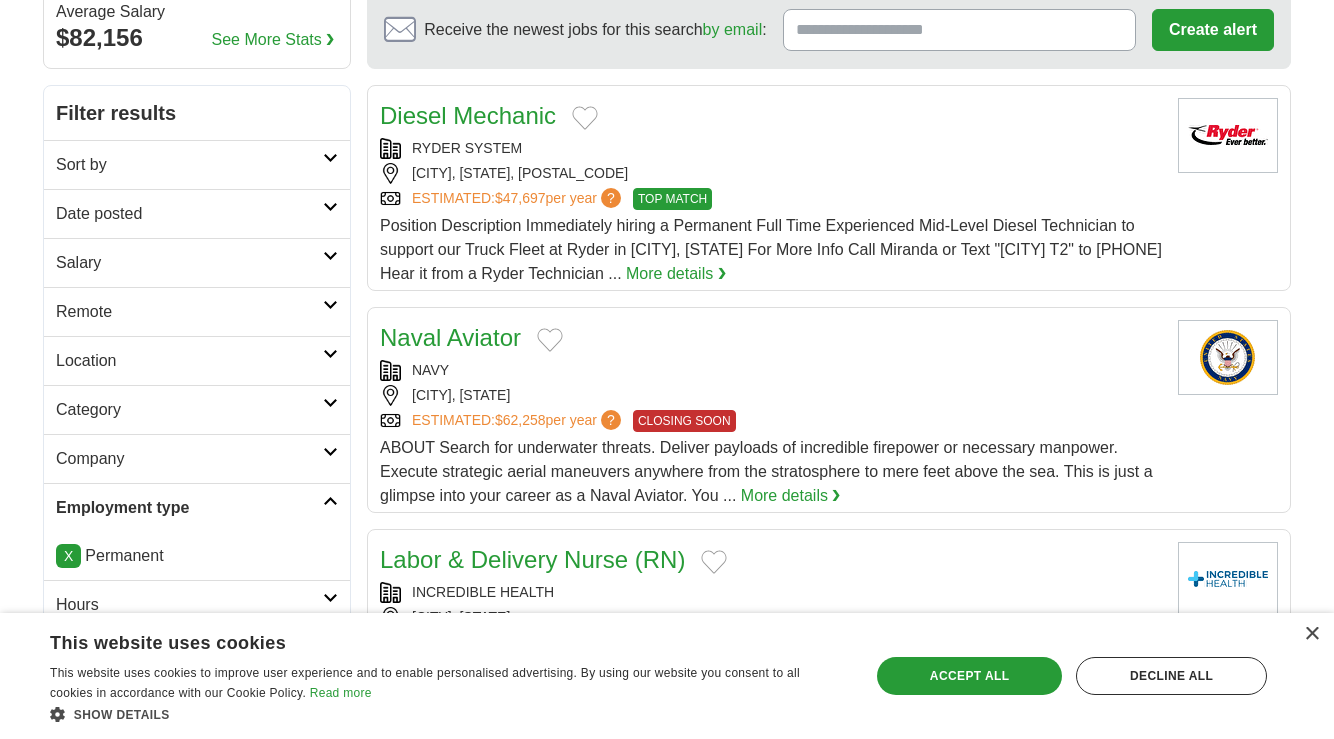 scroll, scrollTop: 200, scrollLeft: 0, axis: vertical 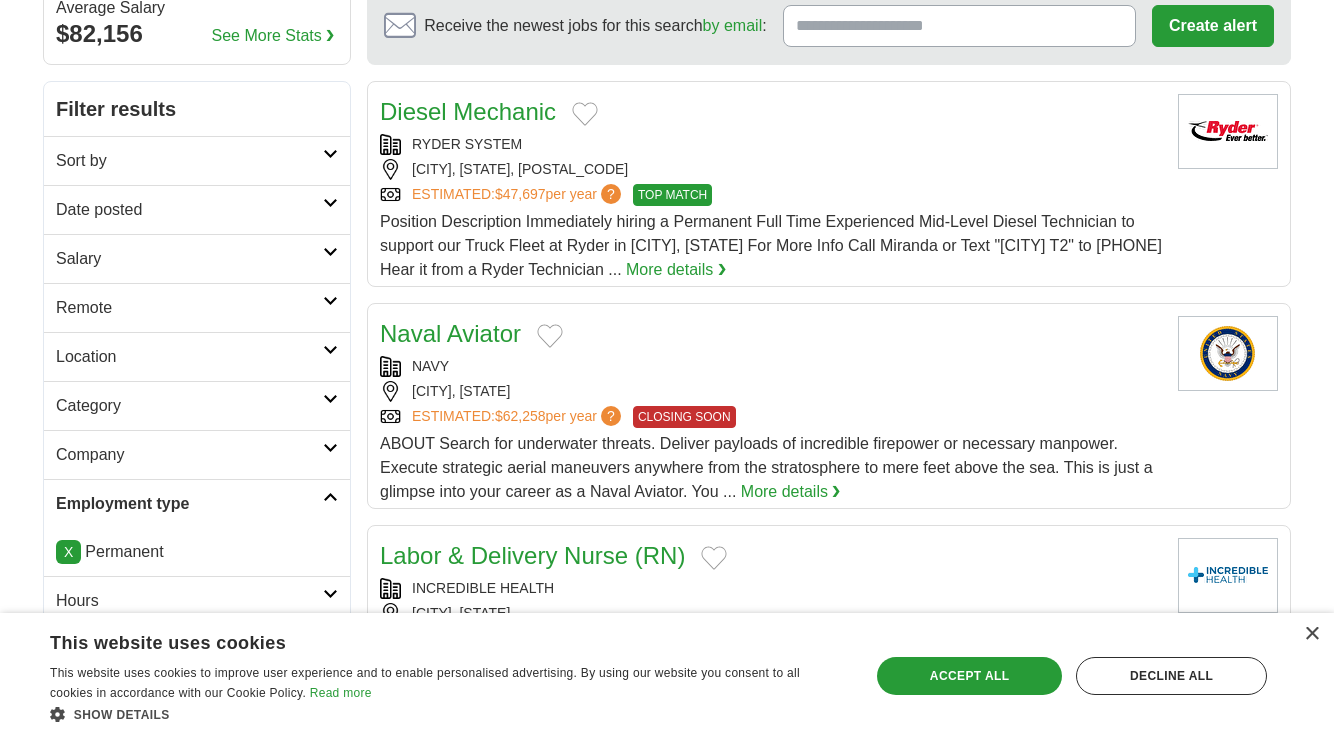 click on "Location" at bounding box center [189, 357] 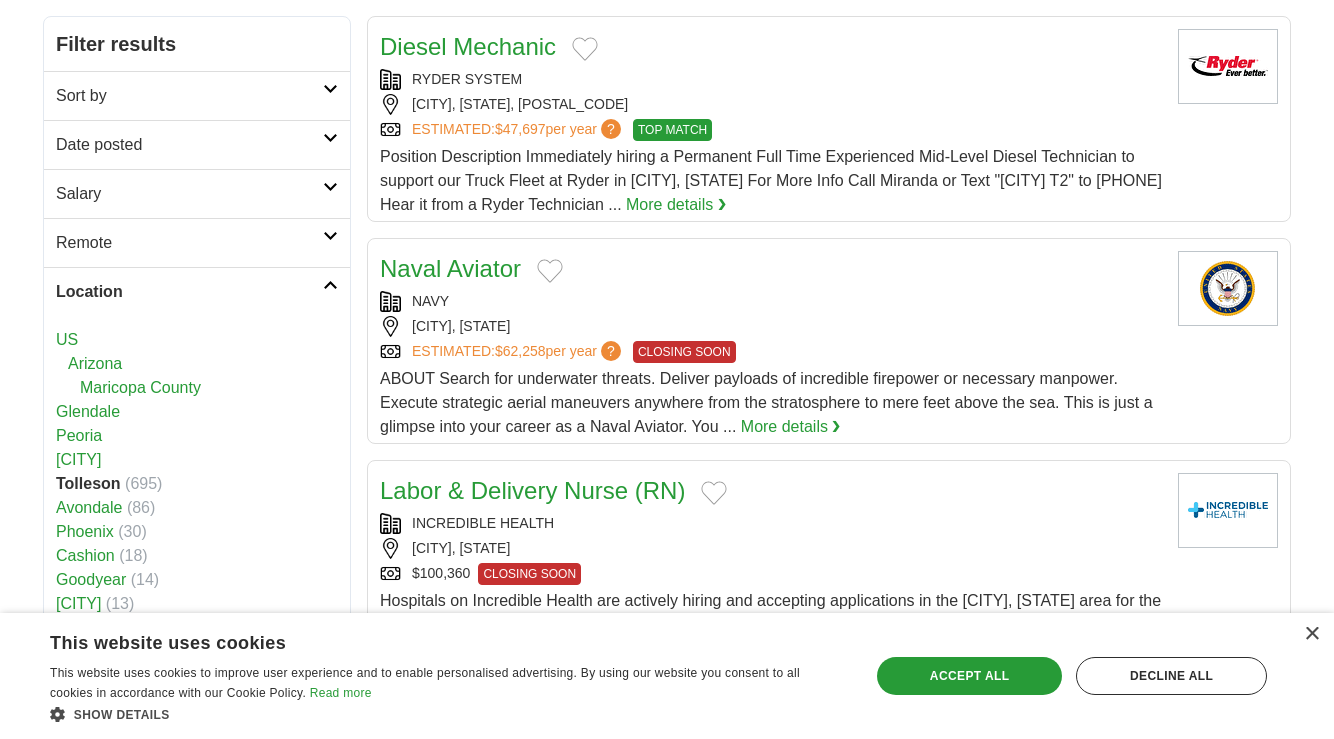 scroll, scrollTop: 300, scrollLeft: 0, axis: vertical 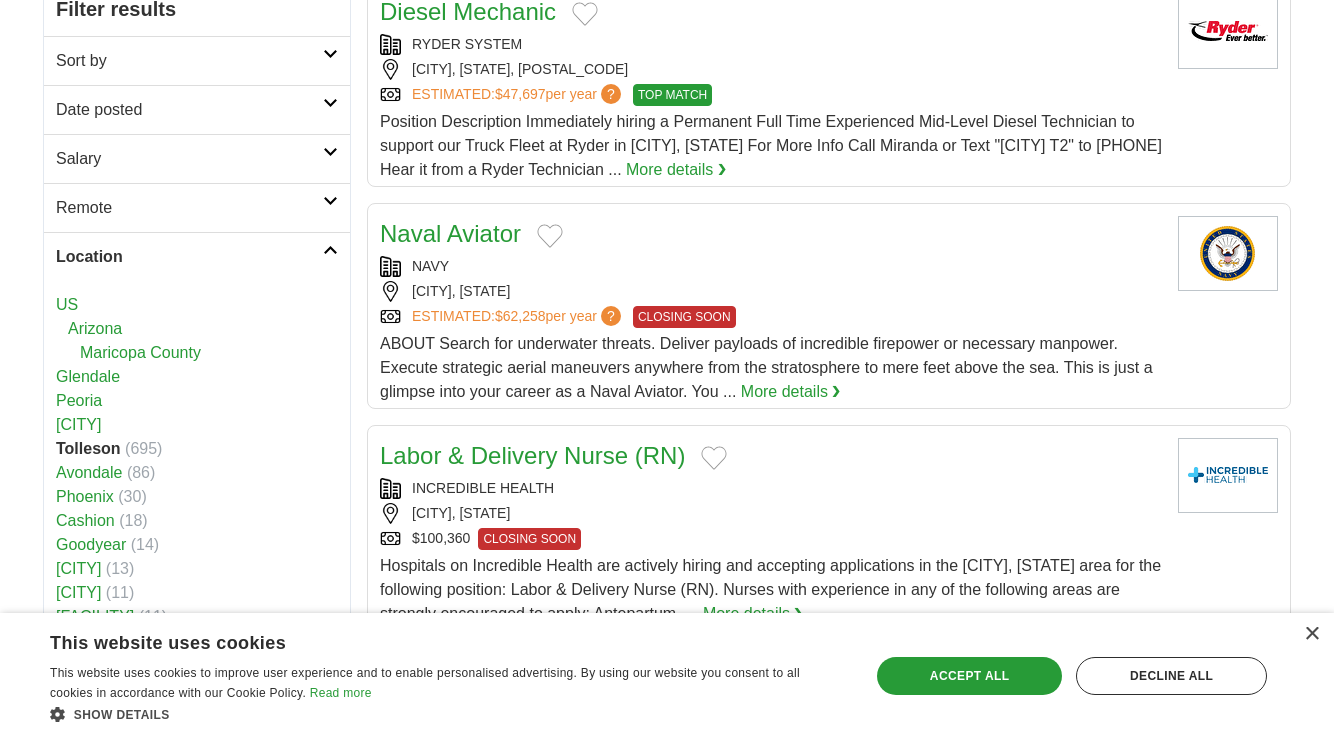 click on "Login
Register
Advertise
695
Jobs in Tolleson, AZ
Salary
Salary
Select a salary range
Salary from
from $10,000
from $20,000
from $40,000
from $60,000
from $80,000
from $100,000
per year
Remote" at bounding box center [667, 1199] 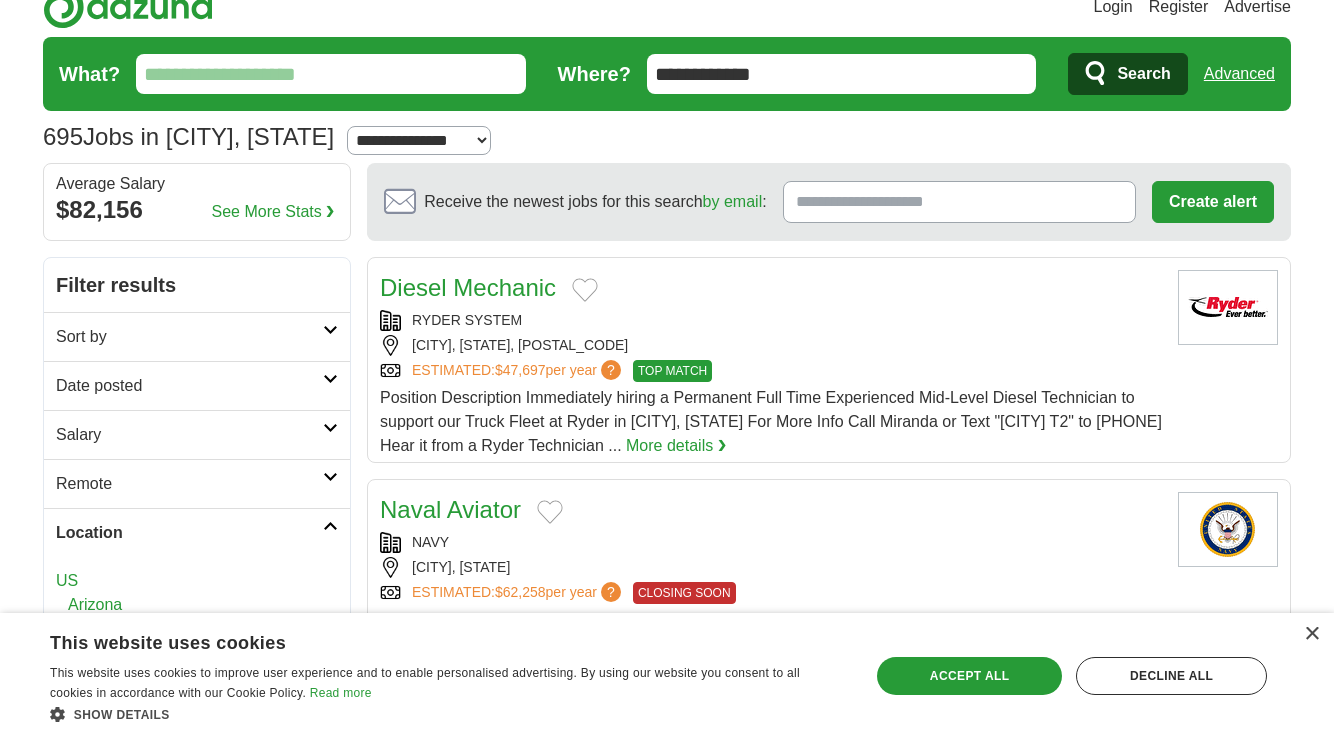 scroll, scrollTop: 0, scrollLeft: 0, axis: both 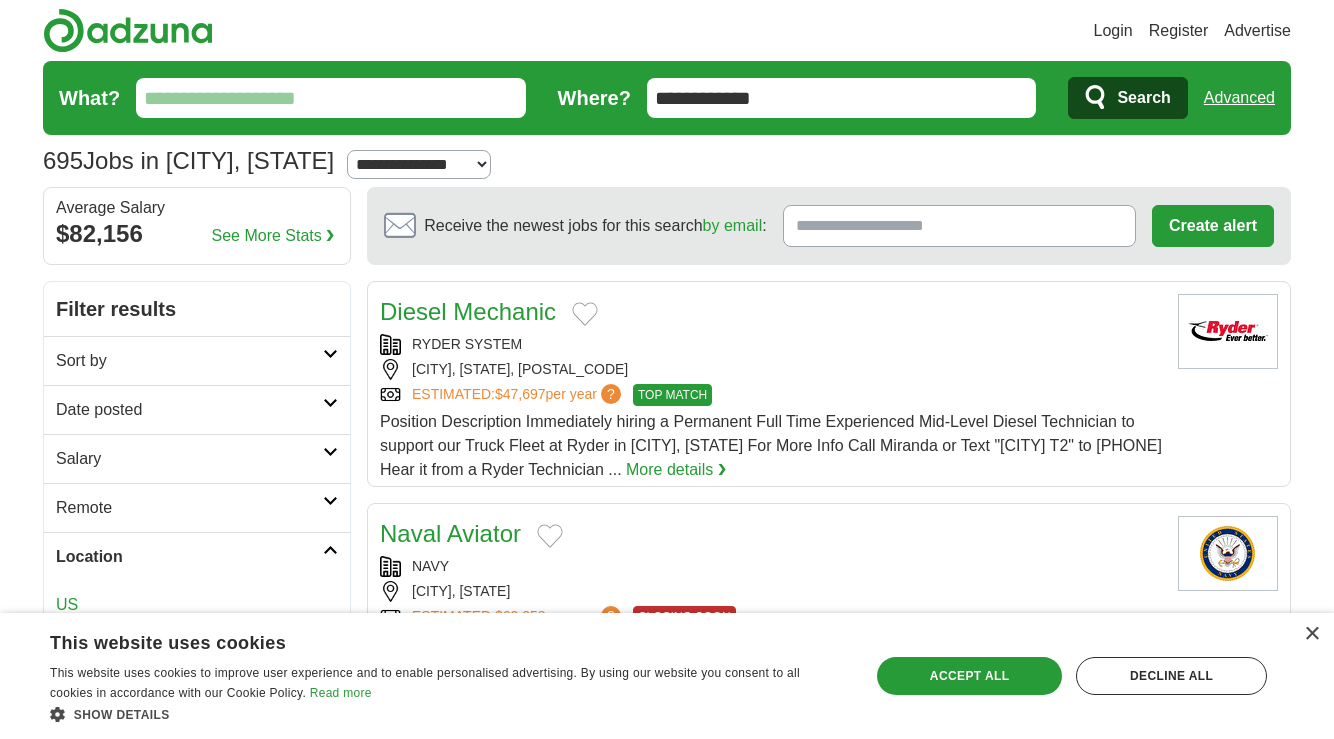 click on "Sort by" at bounding box center (189, 361) 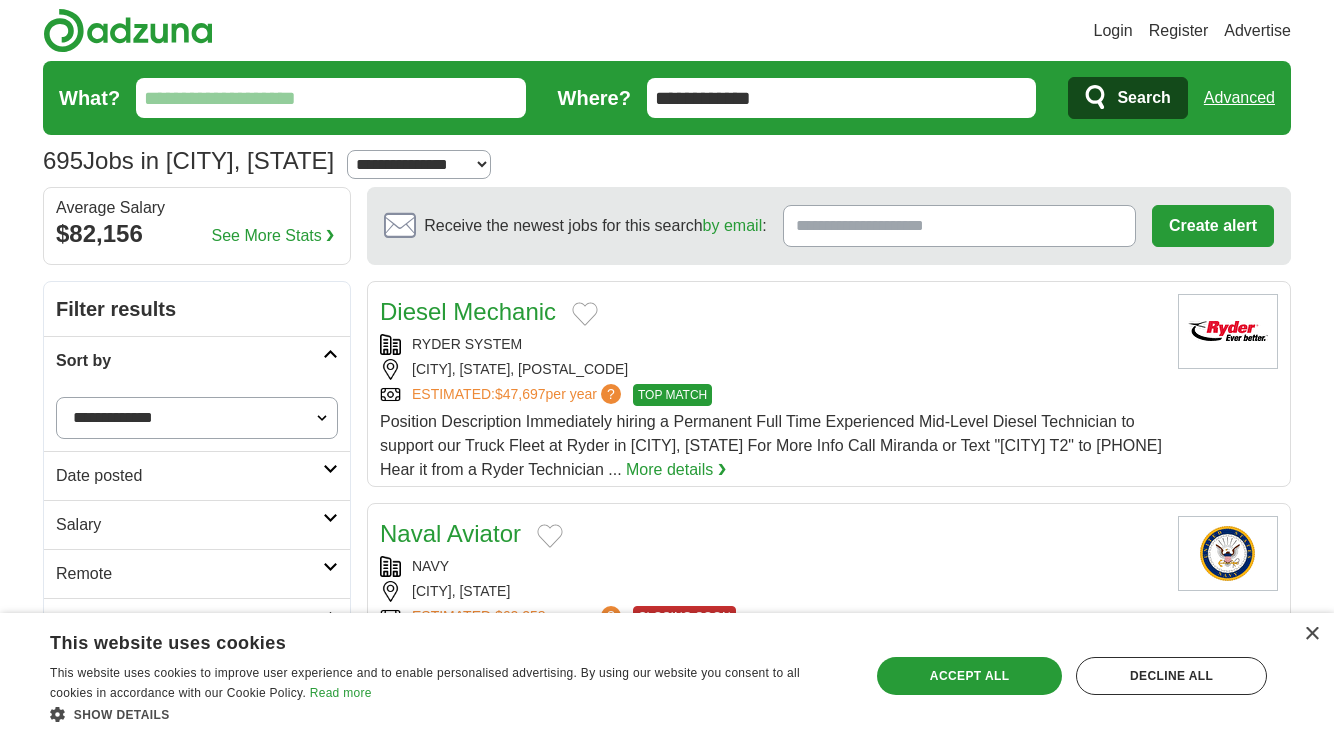 click on "Sort by" at bounding box center [189, 361] 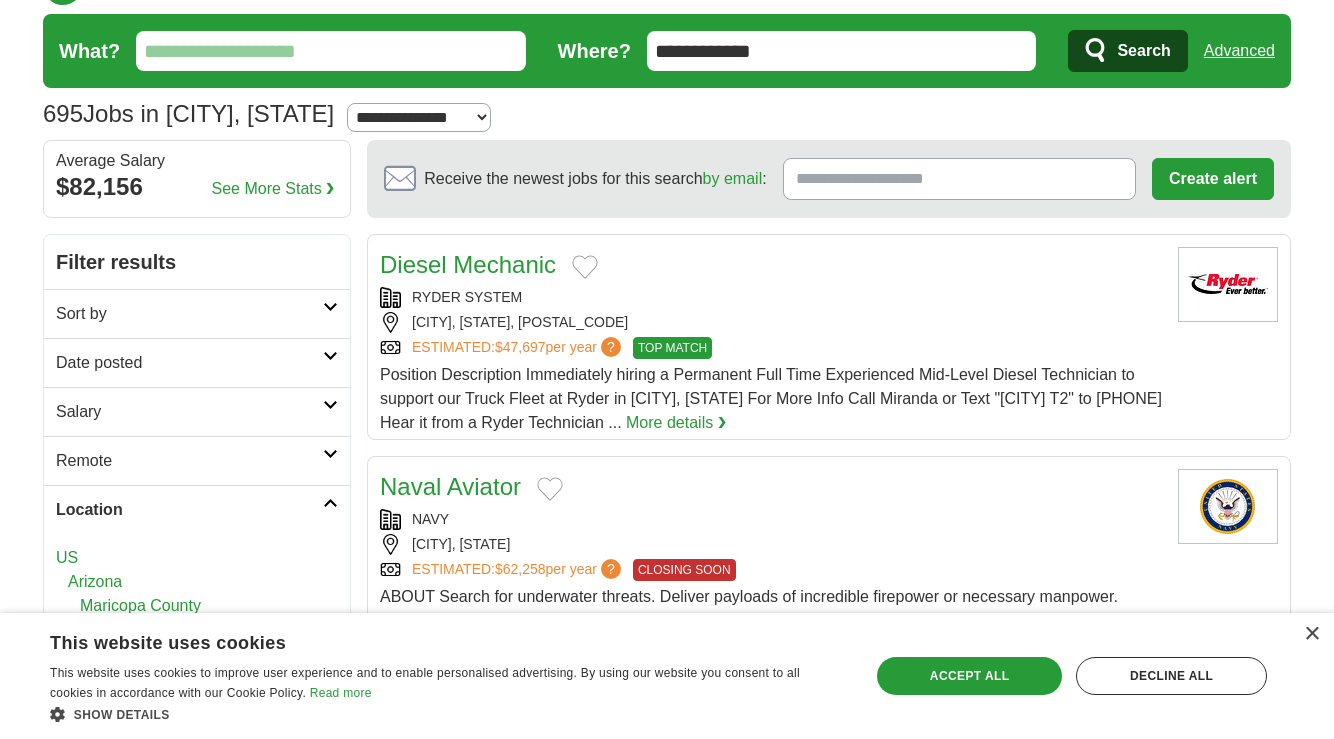 scroll, scrollTop: 0, scrollLeft: 0, axis: both 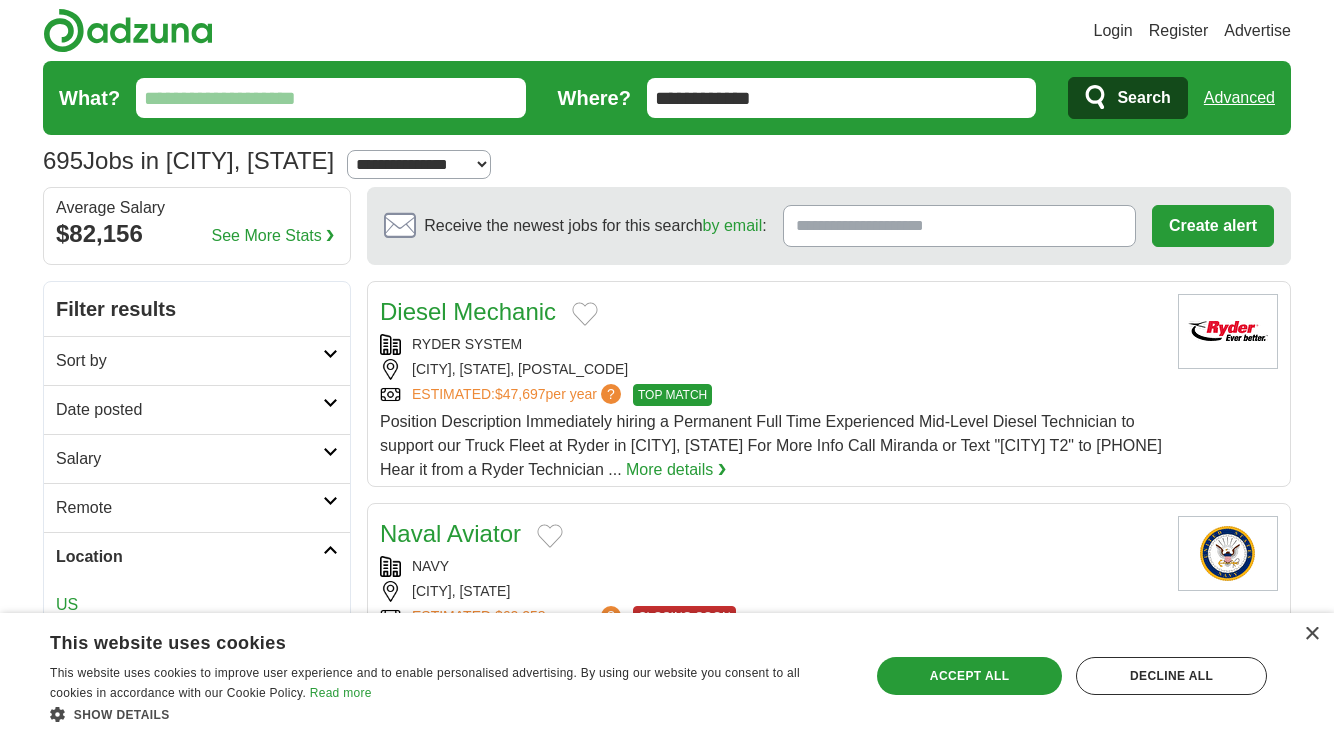 click on "Date posted" at bounding box center (189, 410) 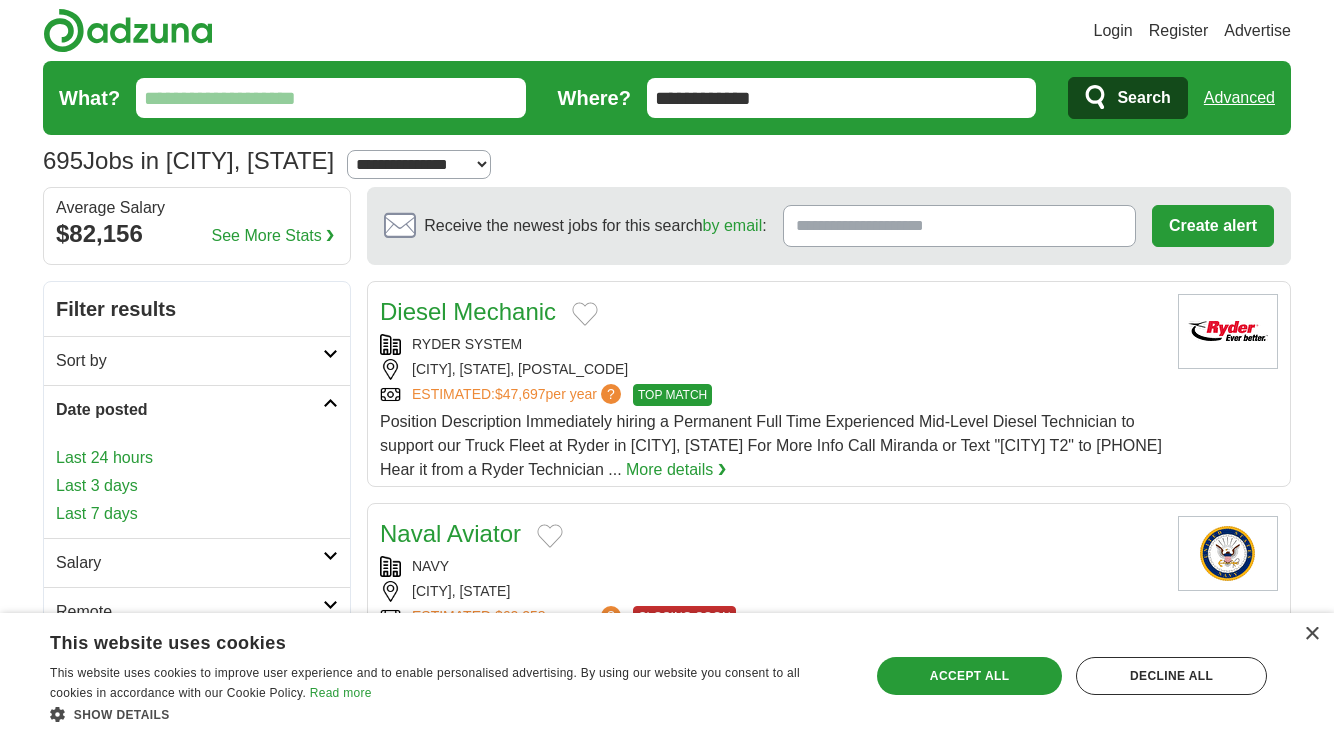click on "Last 7 days" at bounding box center (197, 514) 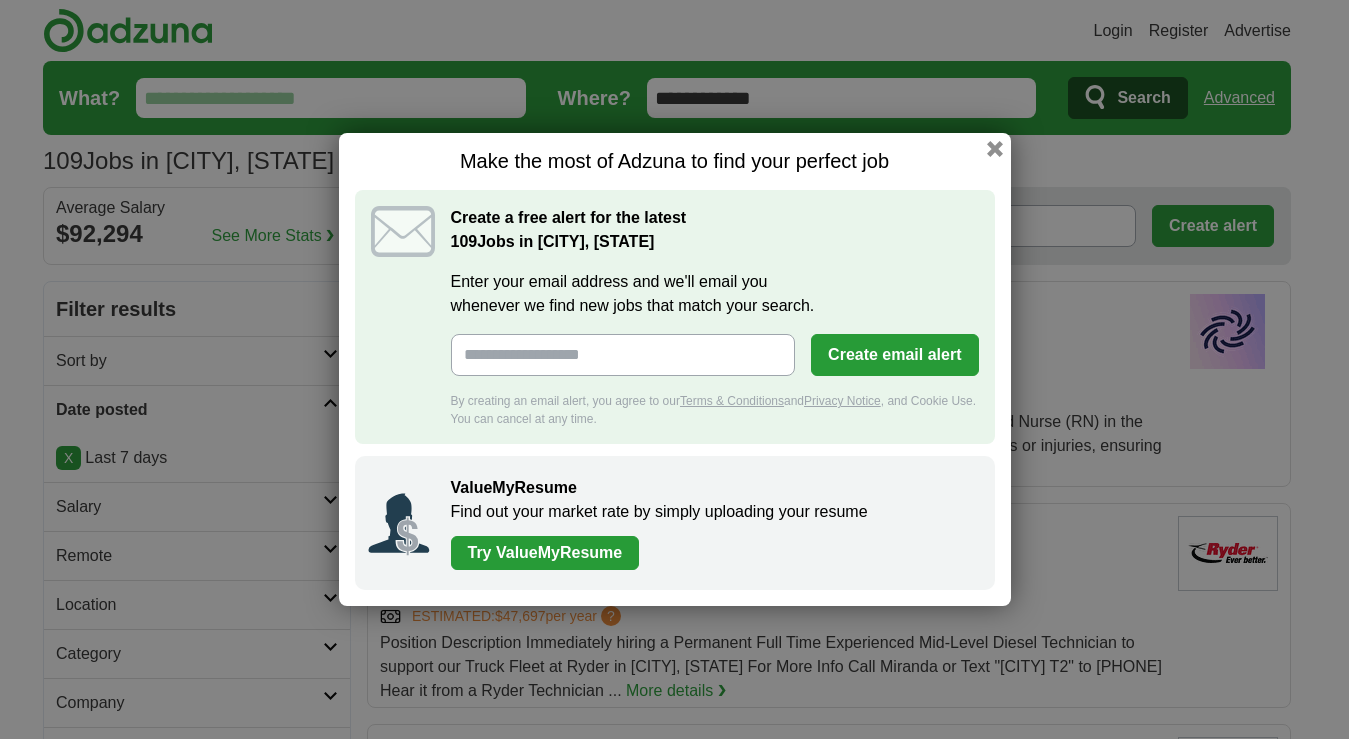 scroll, scrollTop: 0, scrollLeft: 0, axis: both 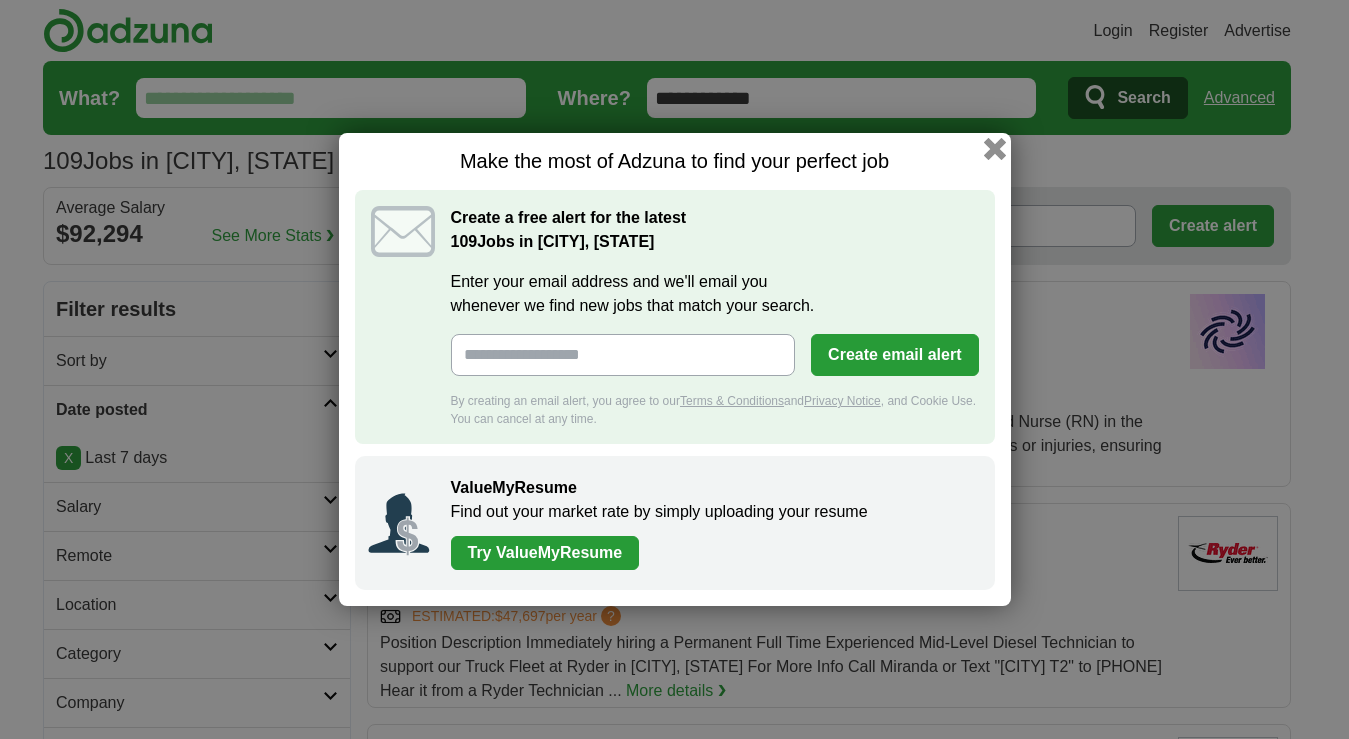click at bounding box center (994, 149) 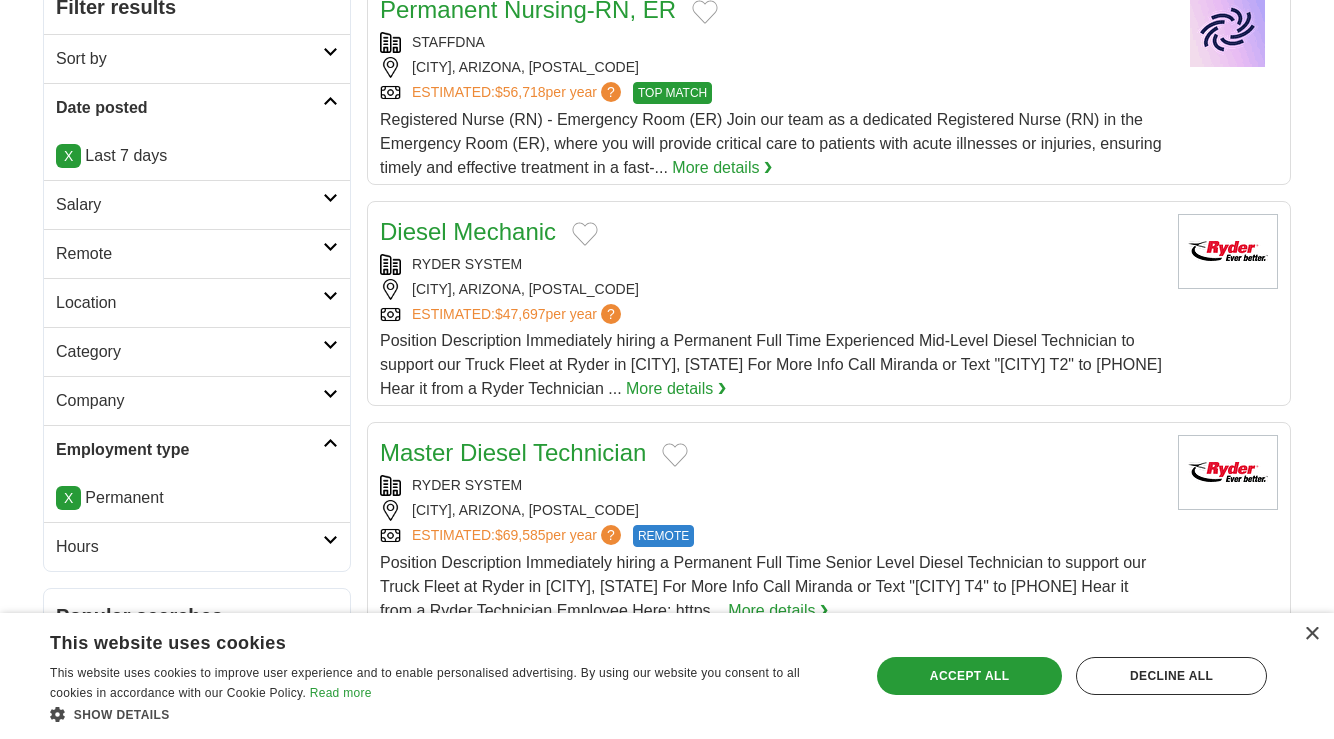 scroll, scrollTop: 400, scrollLeft: 0, axis: vertical 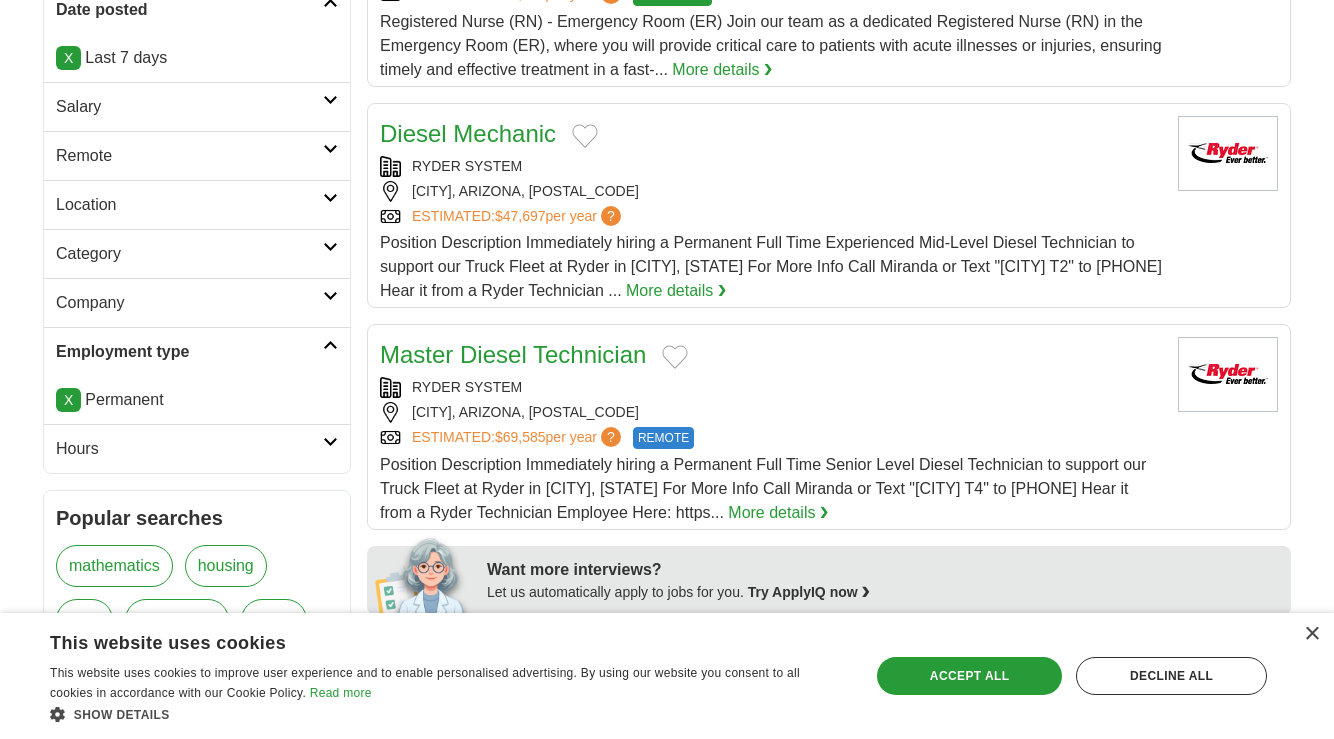 click on "Company" at bounding box center (189, 303) 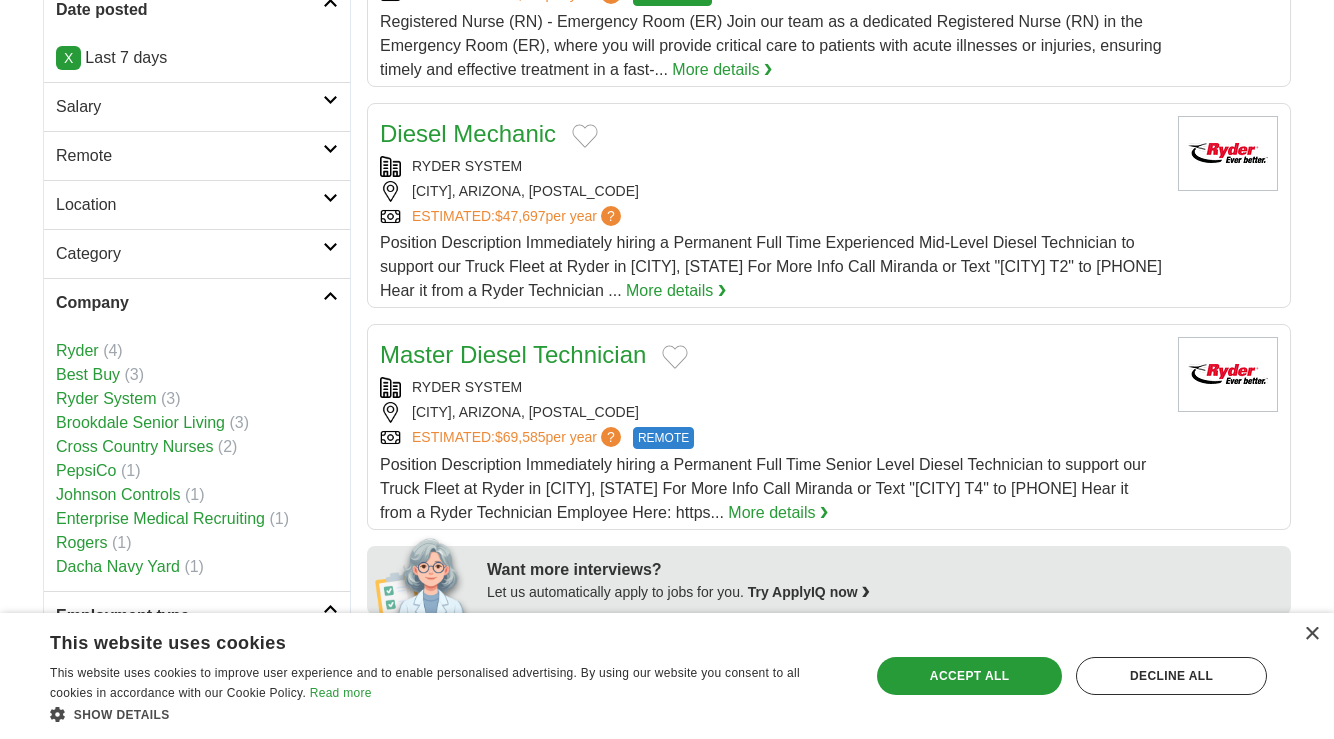 click on "Best Buy" at bounding box center [88, 374] 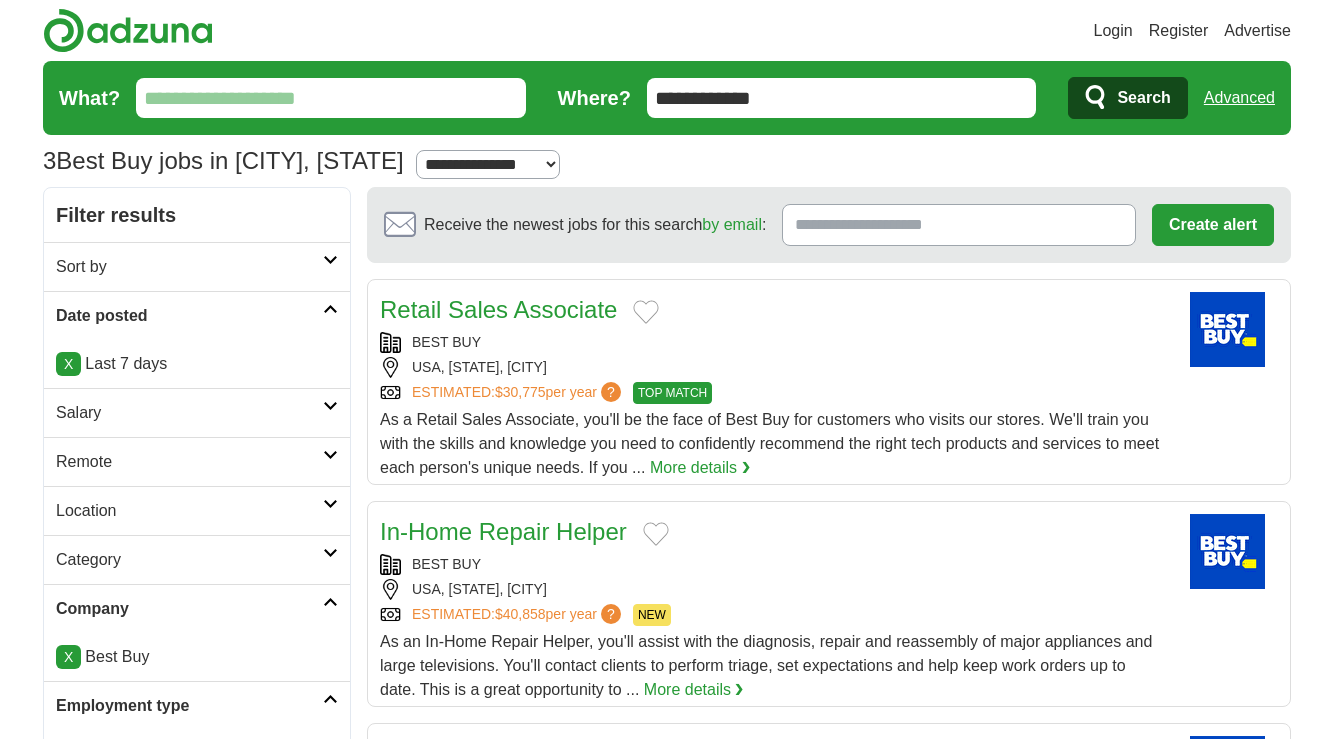 scroll, scrollTop: 0, scrollLeft: 0, axis: both 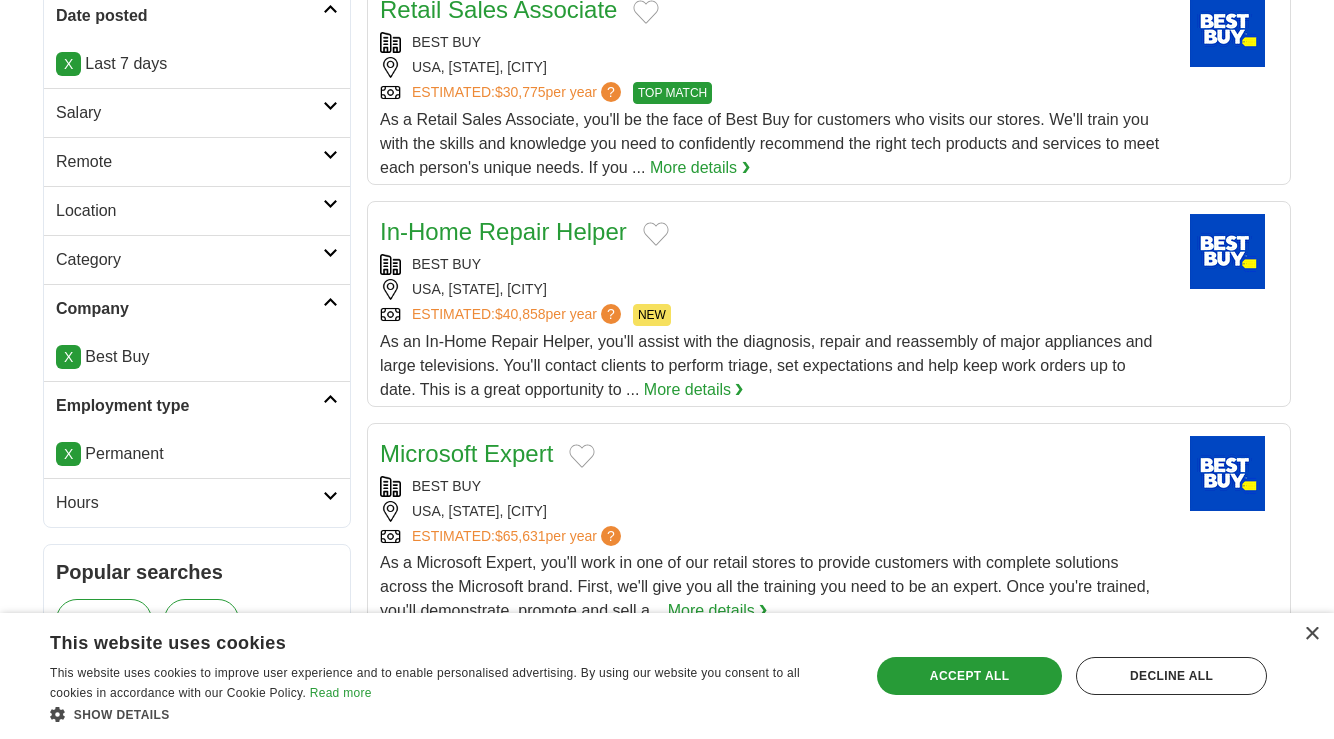 click on "X" at bounding box center (68, 357) 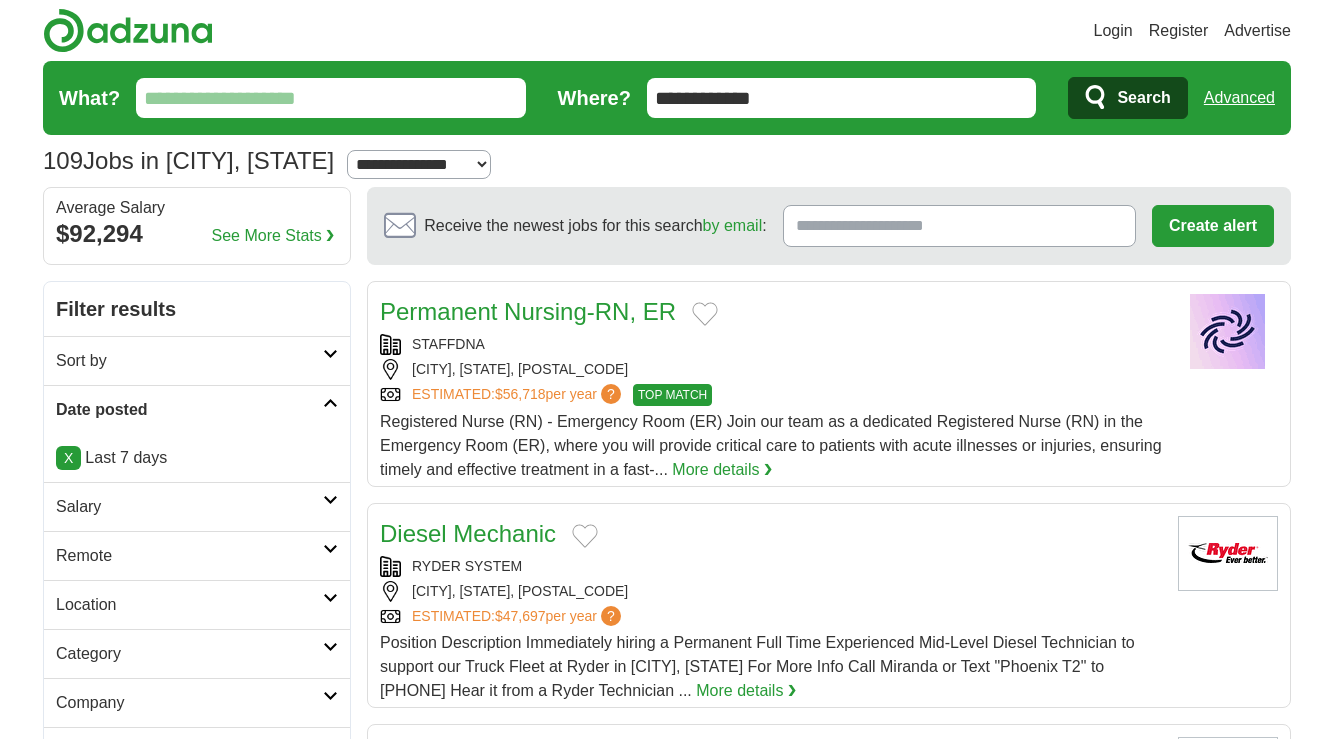 scroll, scrollTop: 0, scrollLeft: 0, axis: both 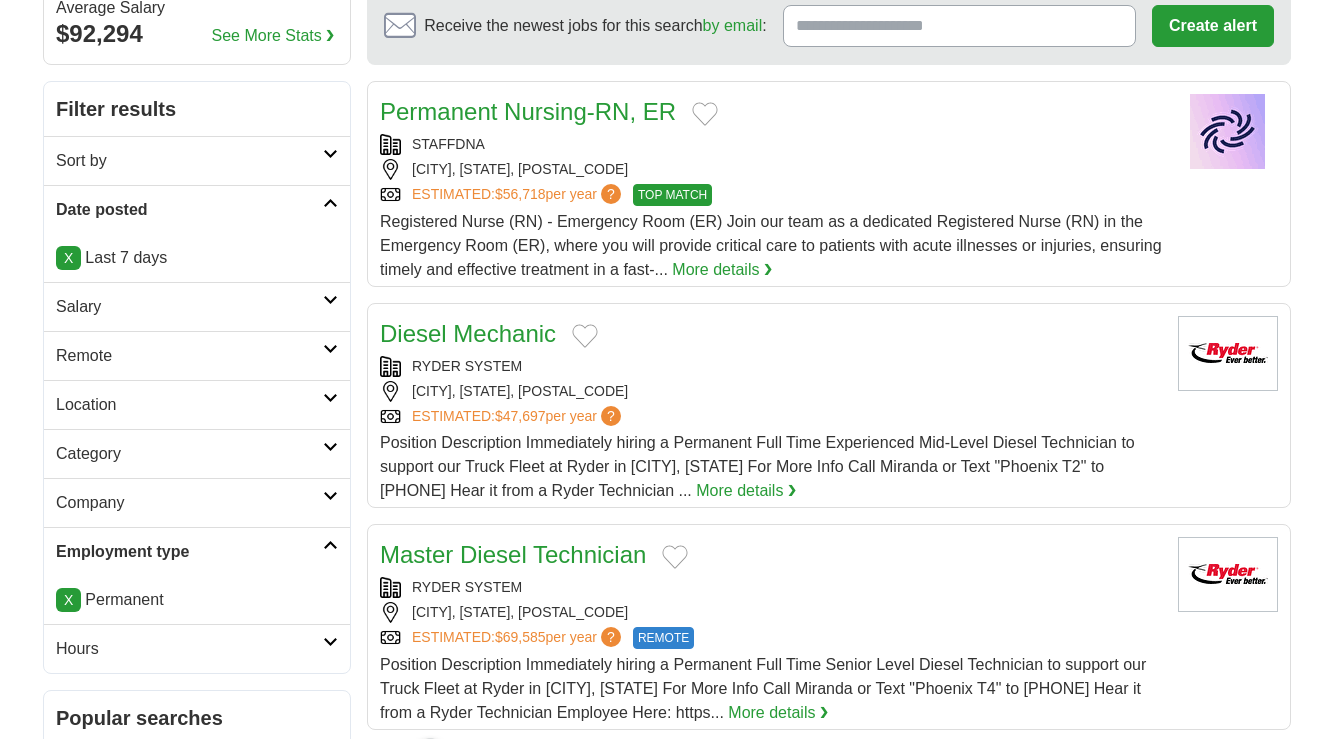 click at bounding box center (330, 447) 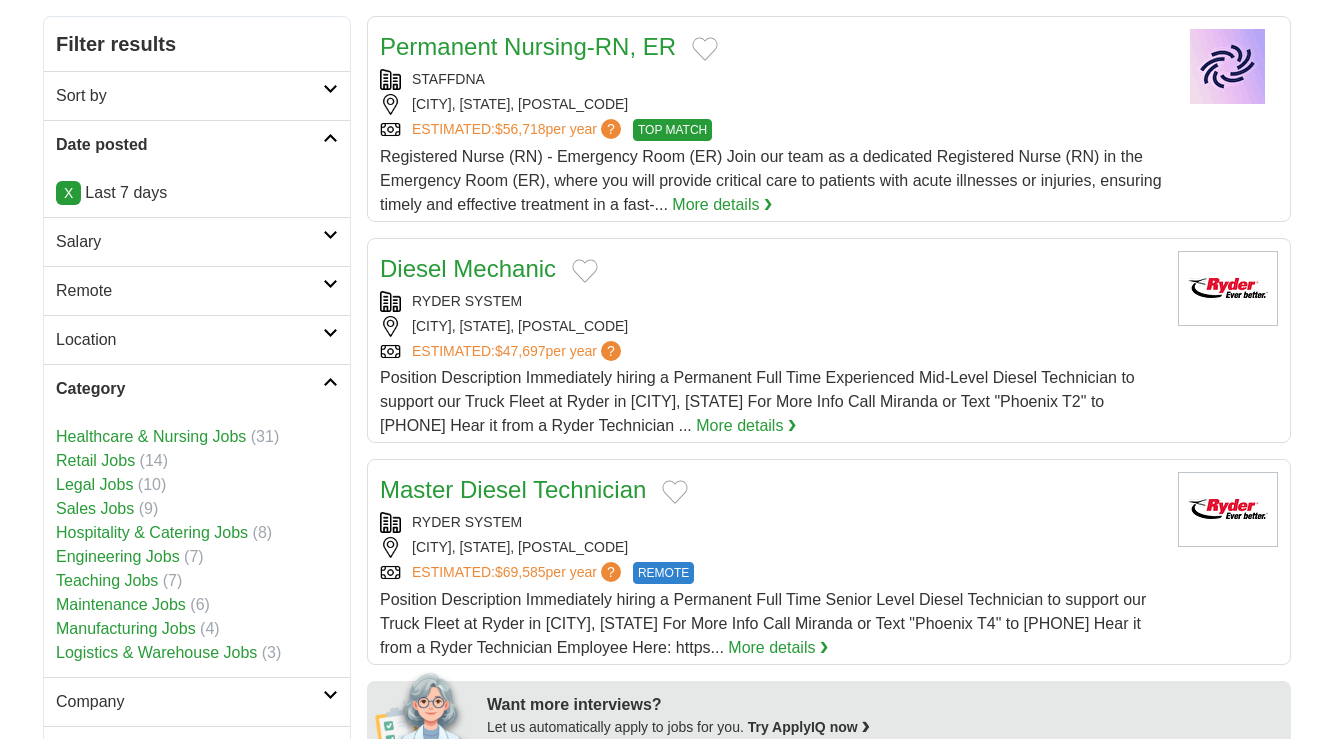 scroll, scrollTop: 300, scrollLeft: 0, axis: vertical 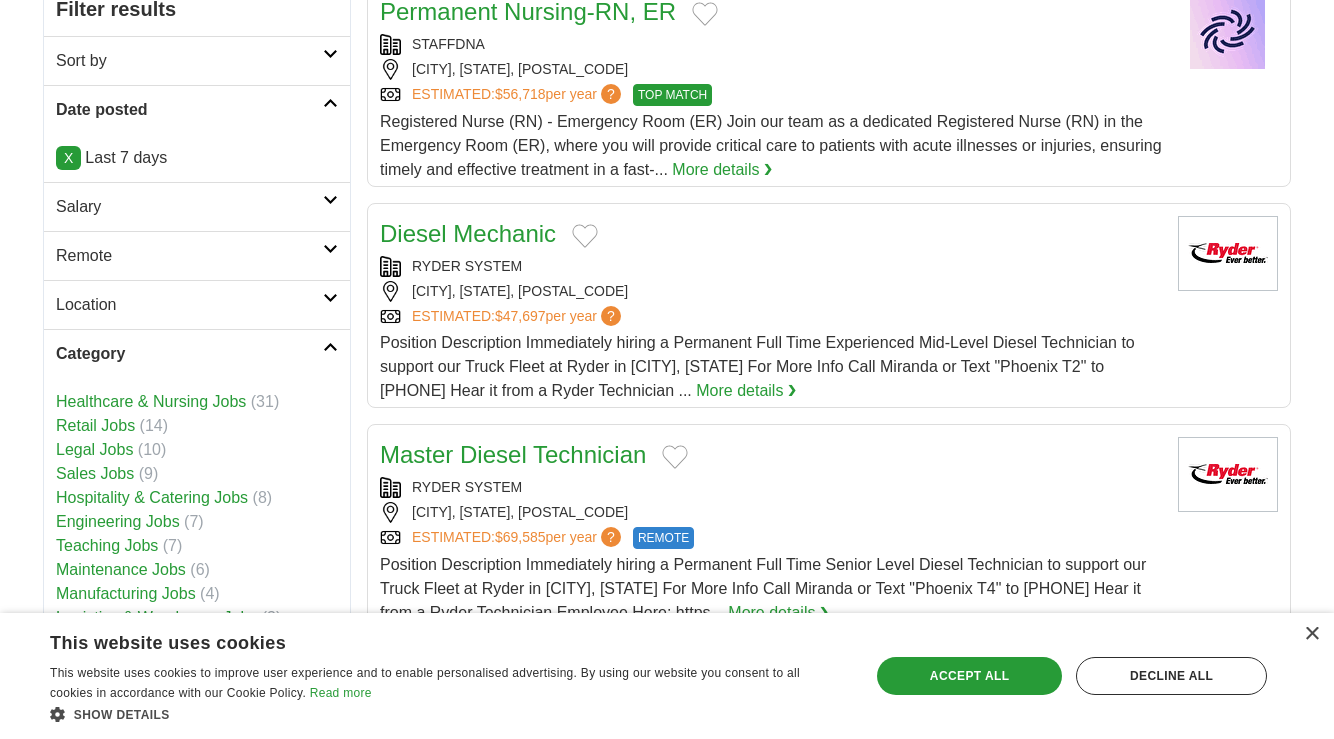 click on "Engineering Jobs" at bounding box center [118, 521] 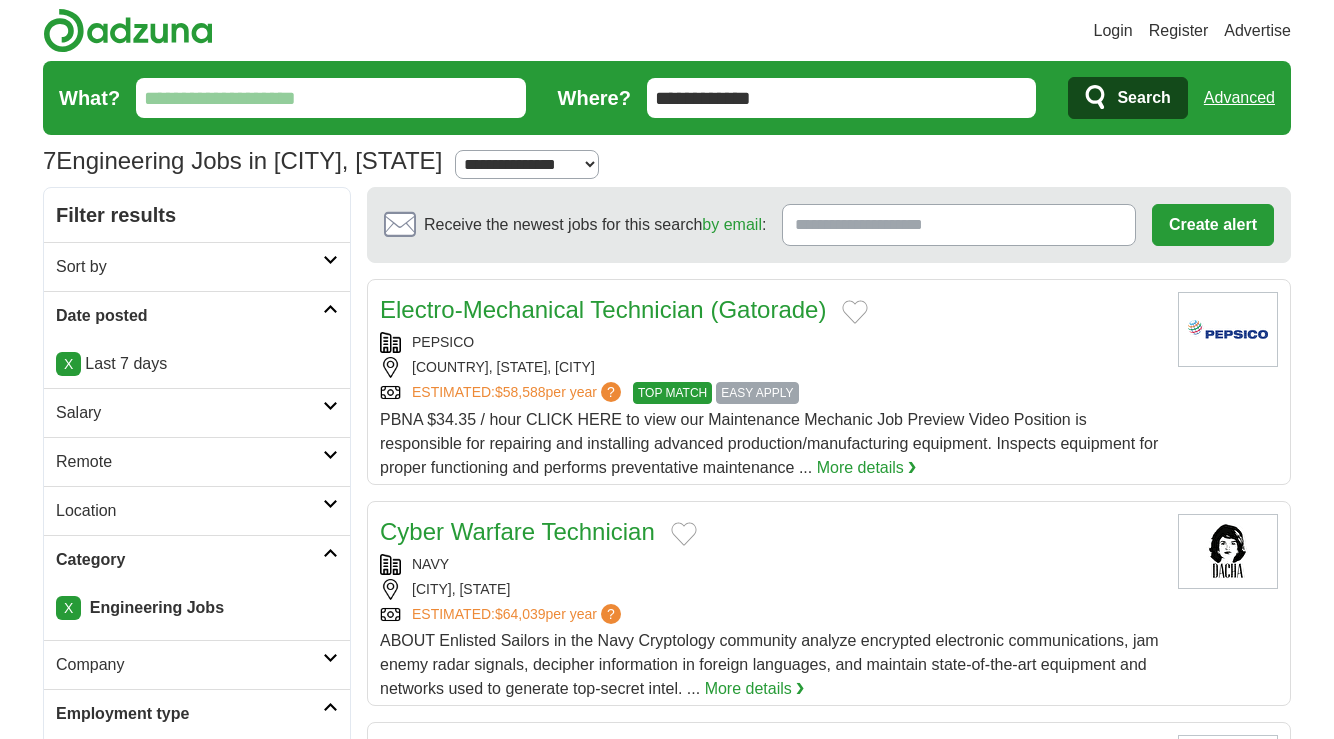 scroll, scrollTop: 0, scrollLeft: 0, axis: both 